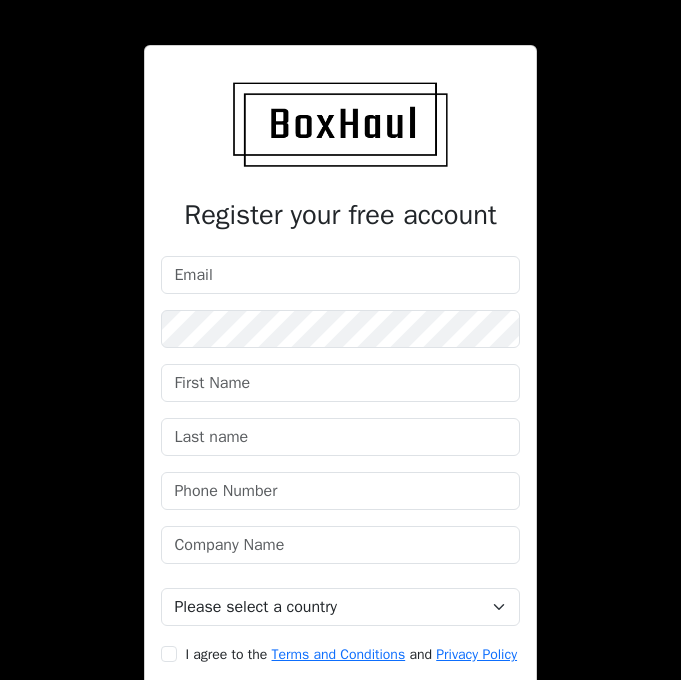 scroll, scrollTop: 0, scrollLeft: 0, axis: both 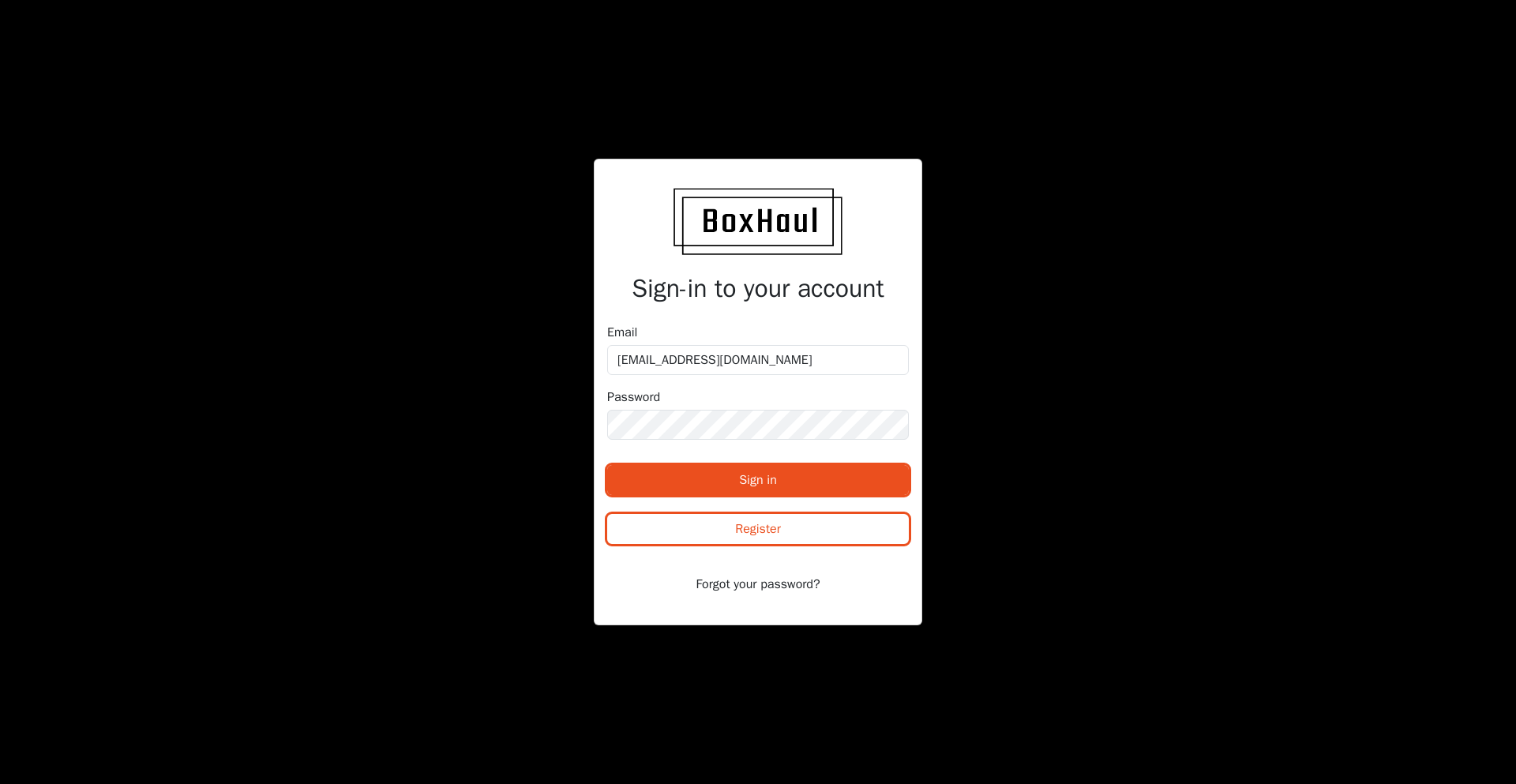click on "Sign-in to your account Email [EMAIL_ADDRESS][DOMAIN_NAME] Password Sign in Register Forgot your password?" at bounding box center [758, 392] 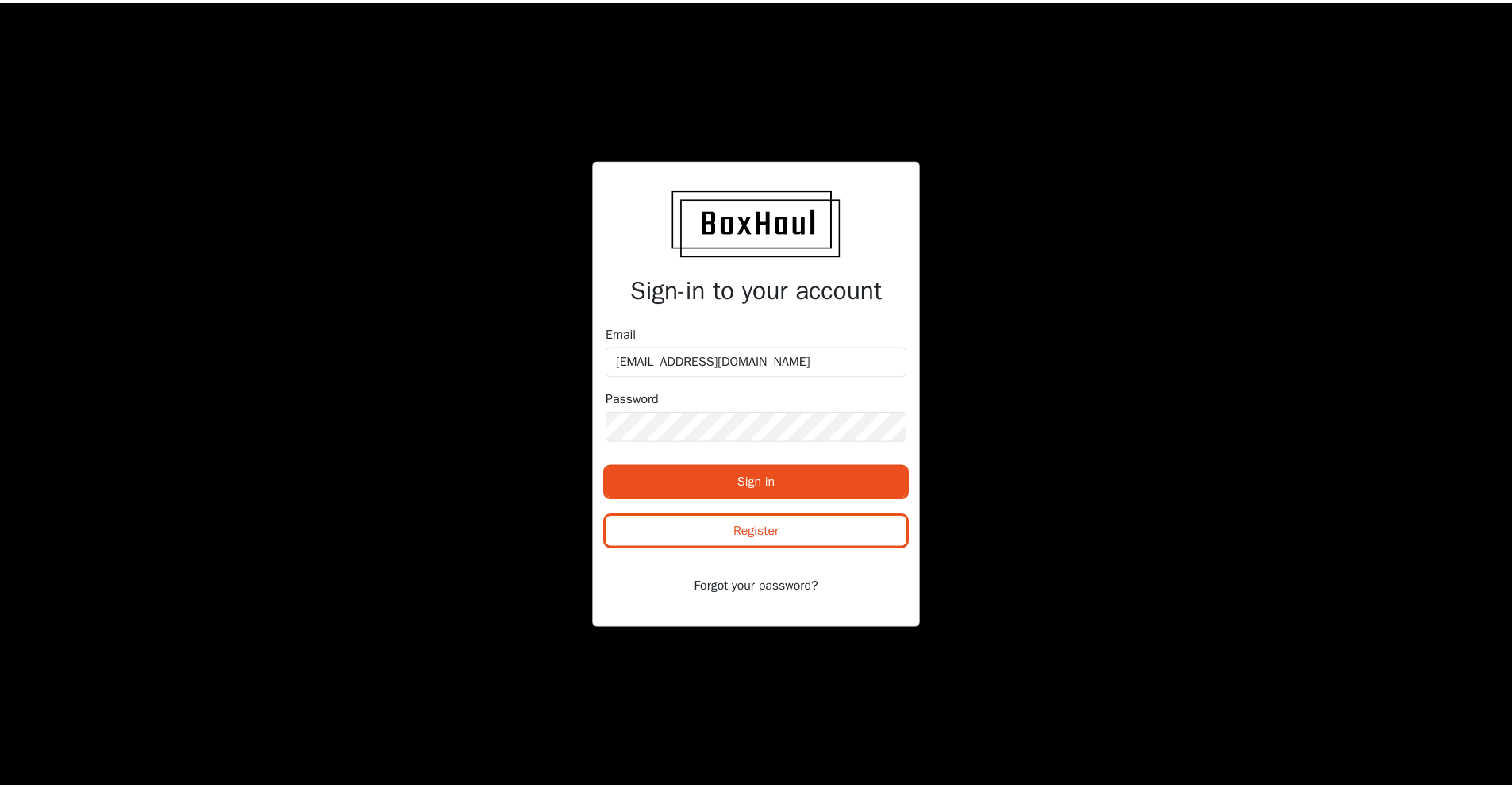 scroll, scrollTop: 0, scrollLeft: 0, axis: both 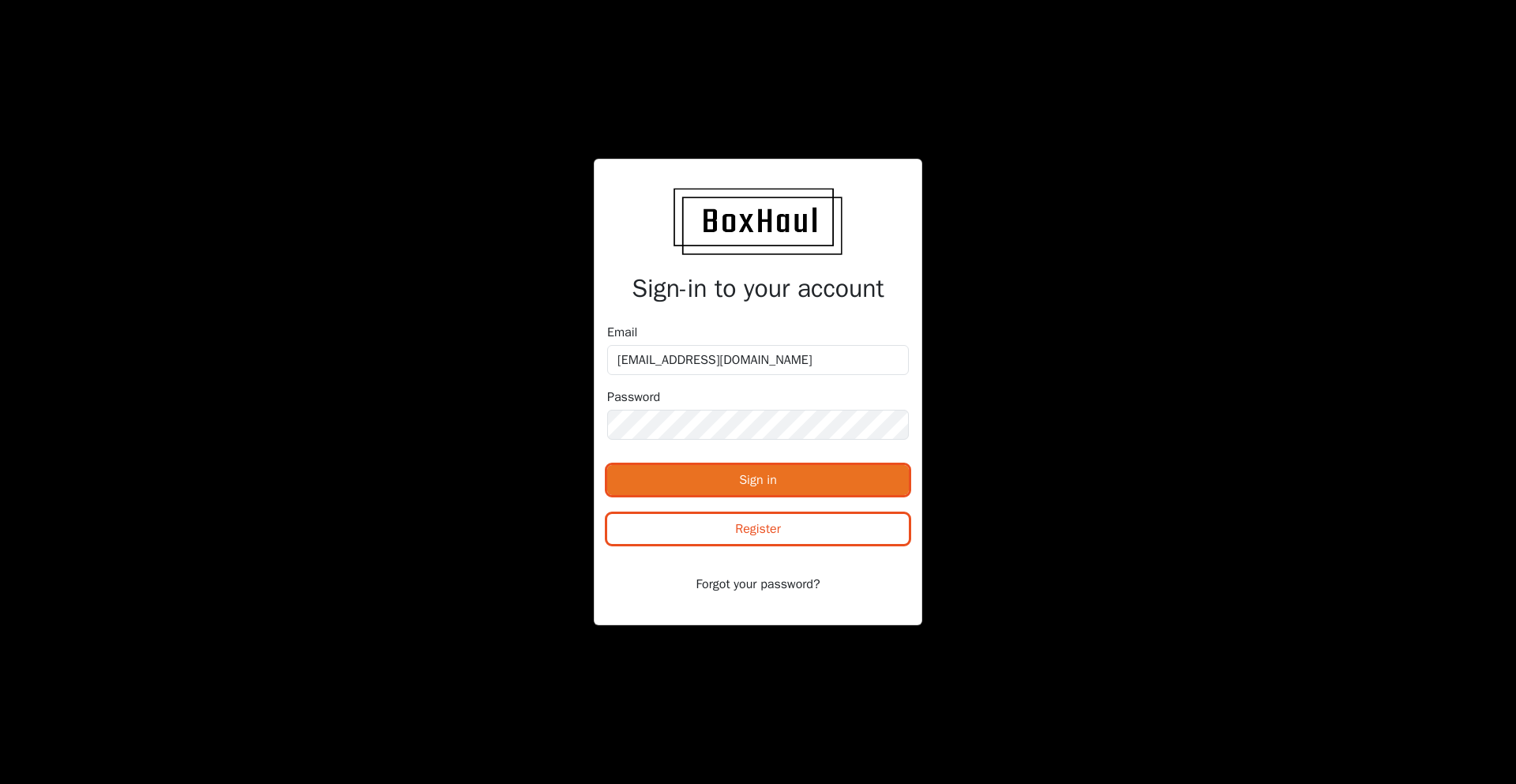 click on "Sign in" at bounding box center (758, 480) 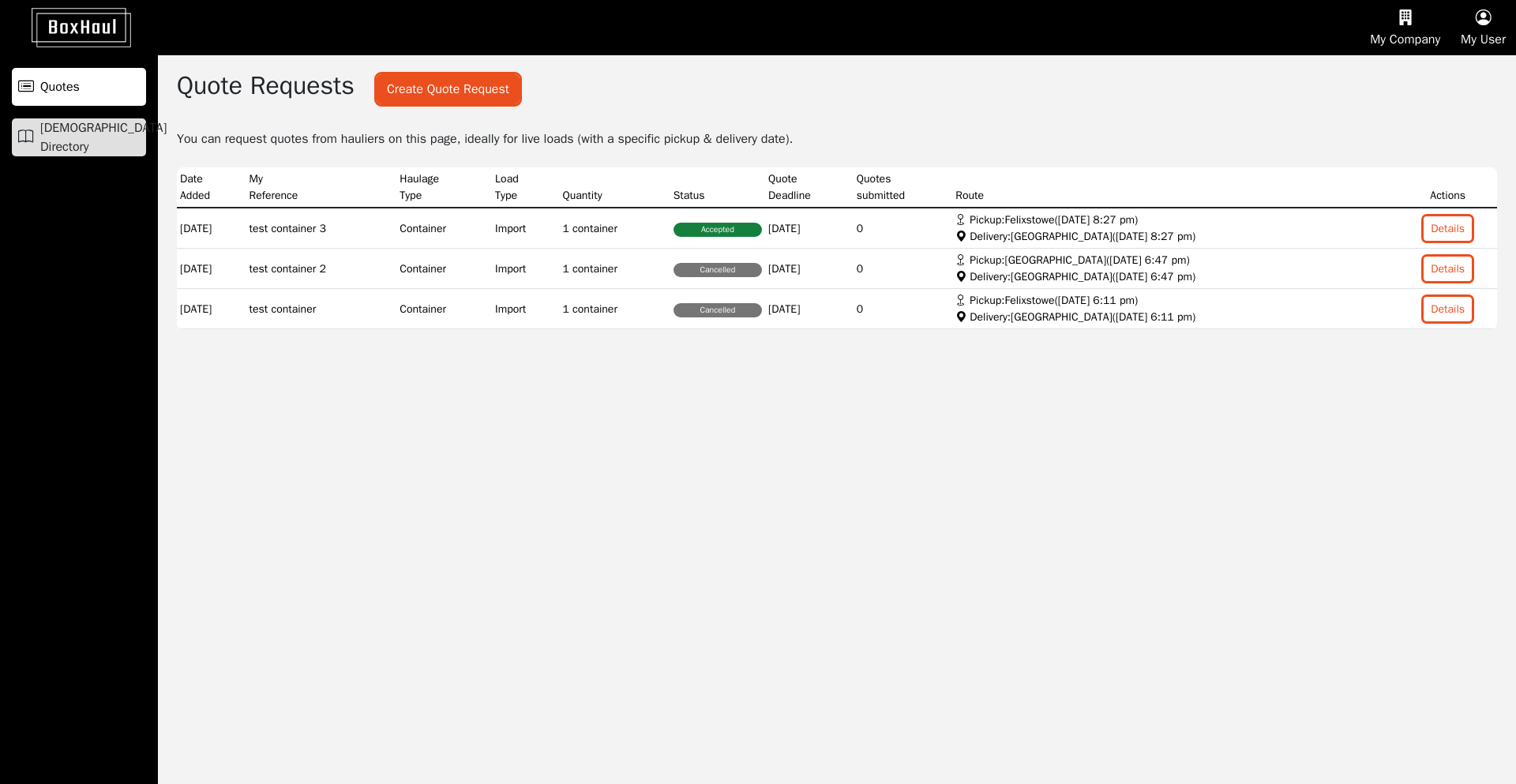 click on "[DEMOGRAPHIC_DATA] Directory" at bounding box center [103, 137] 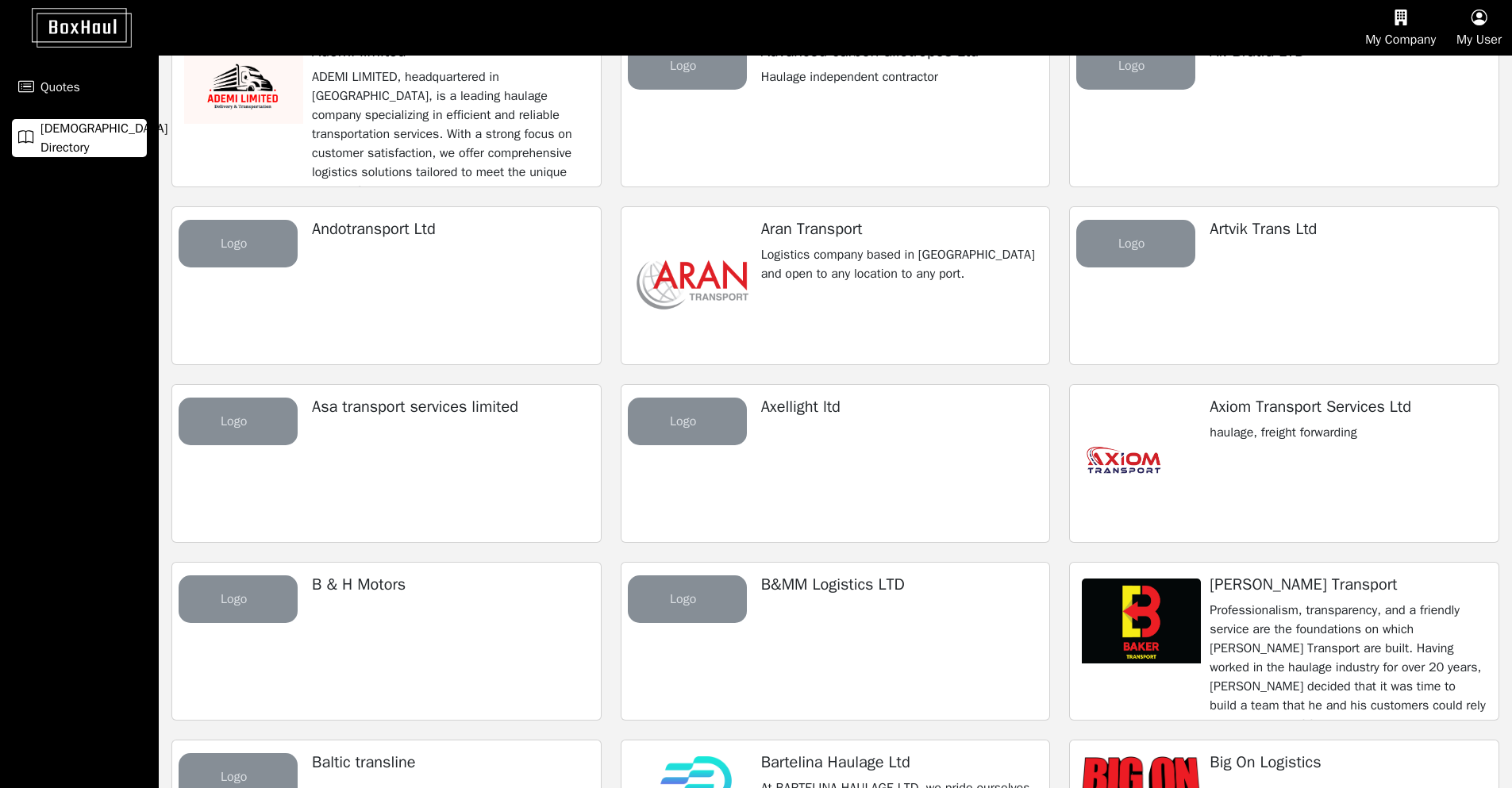 click on "Aran Transport Logistics company based in Wolverhampton and open to any location to any port." at bounding box center [899, 275] 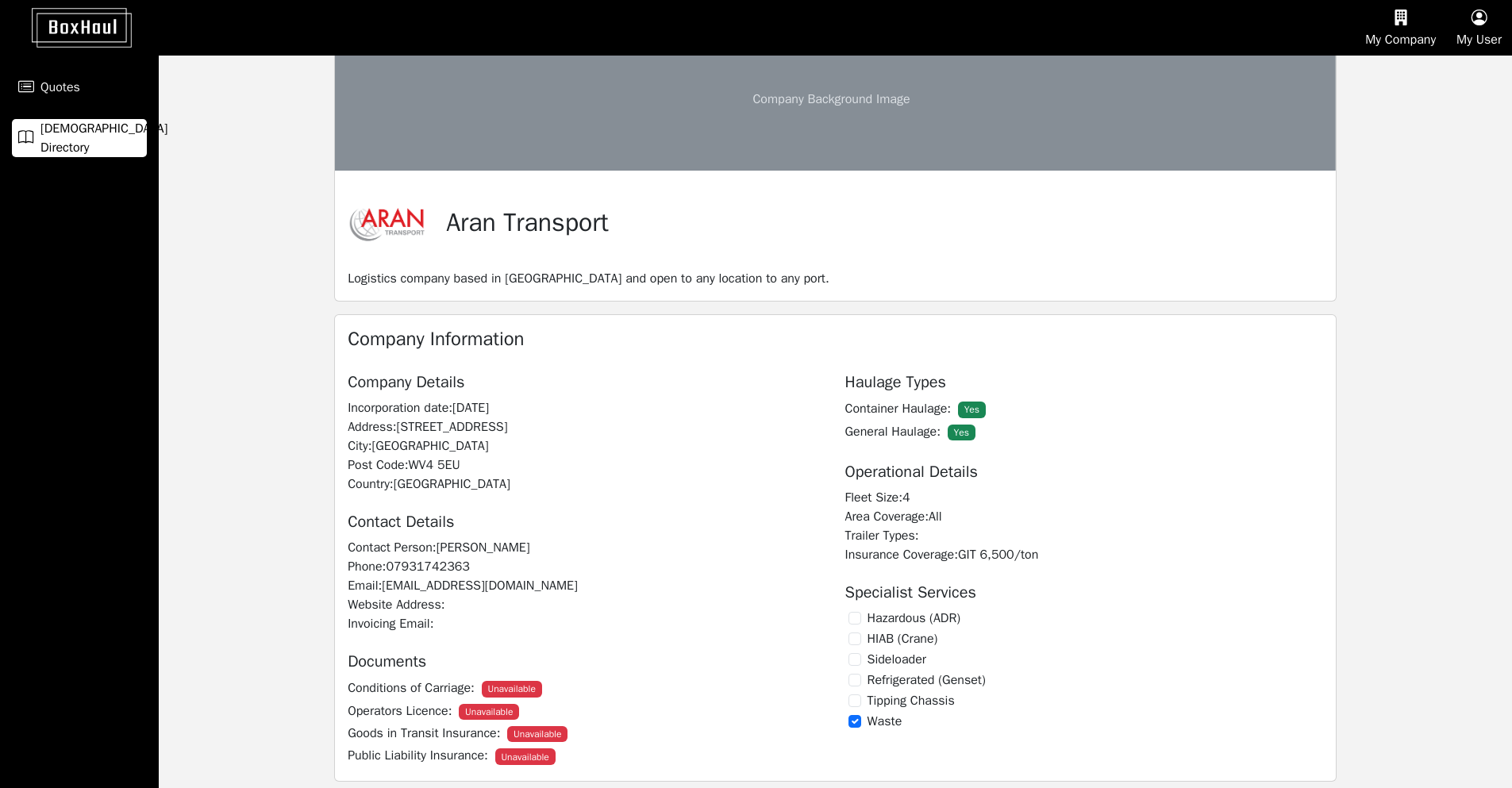 scroll, scrollTop: 204, scrollLeft: 0, axis: vertical 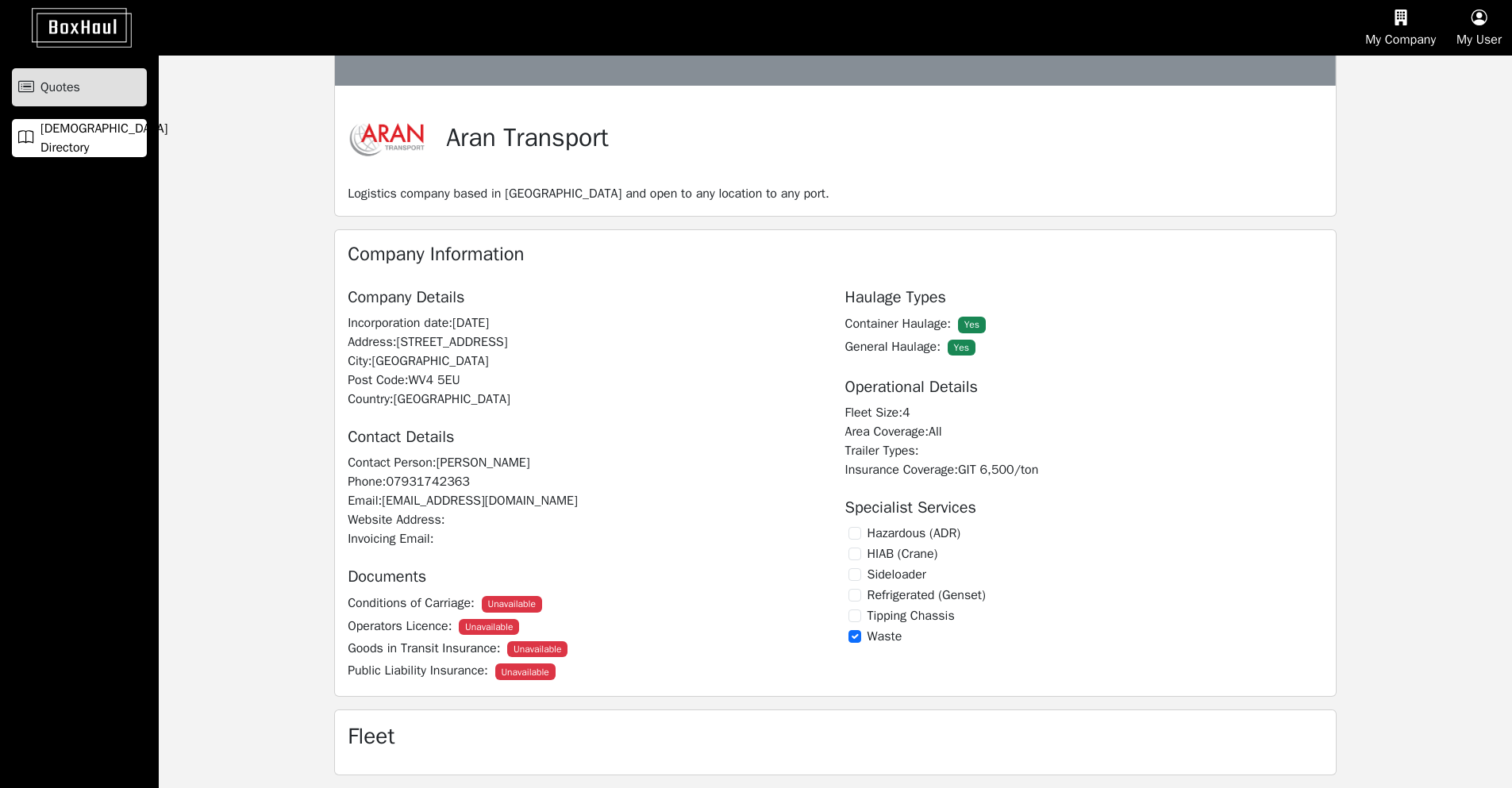 click on "Quotes" at bounding box center (79, 87) 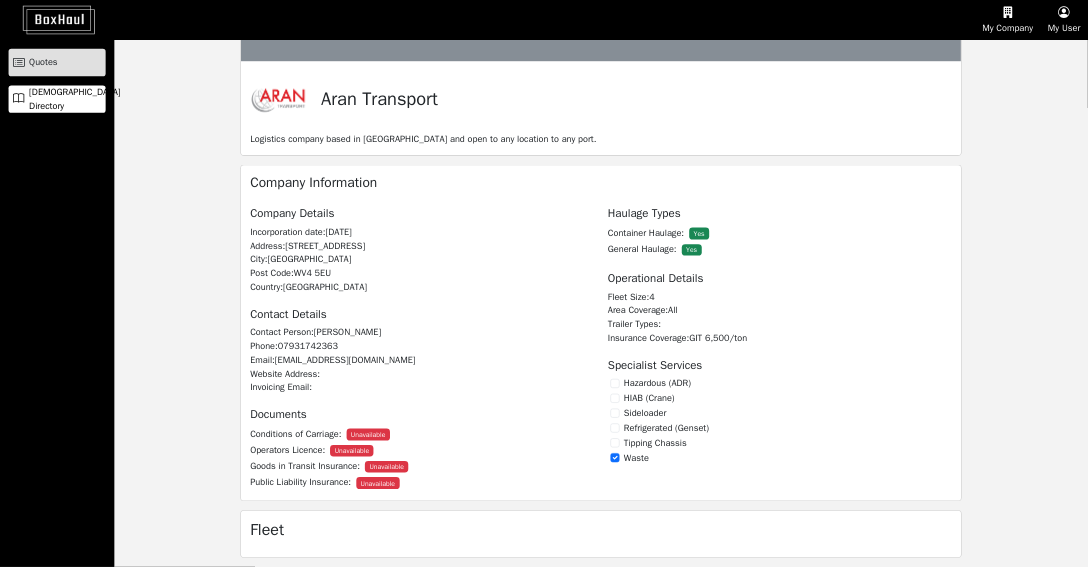 scroll, scrollTop: 0, scrollLeft: 0, axis: both 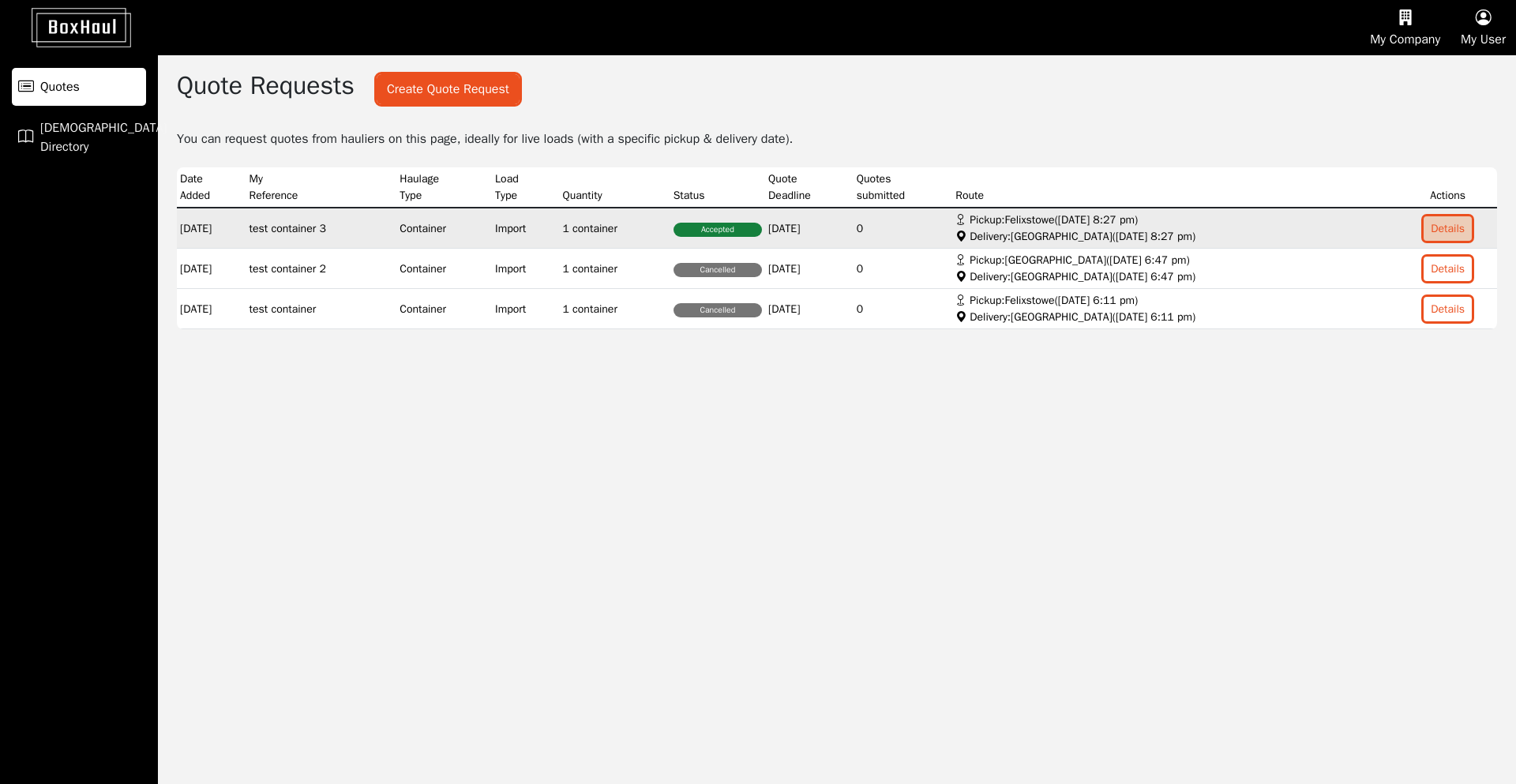 click on "Details" at bounding box center (1447, 228) 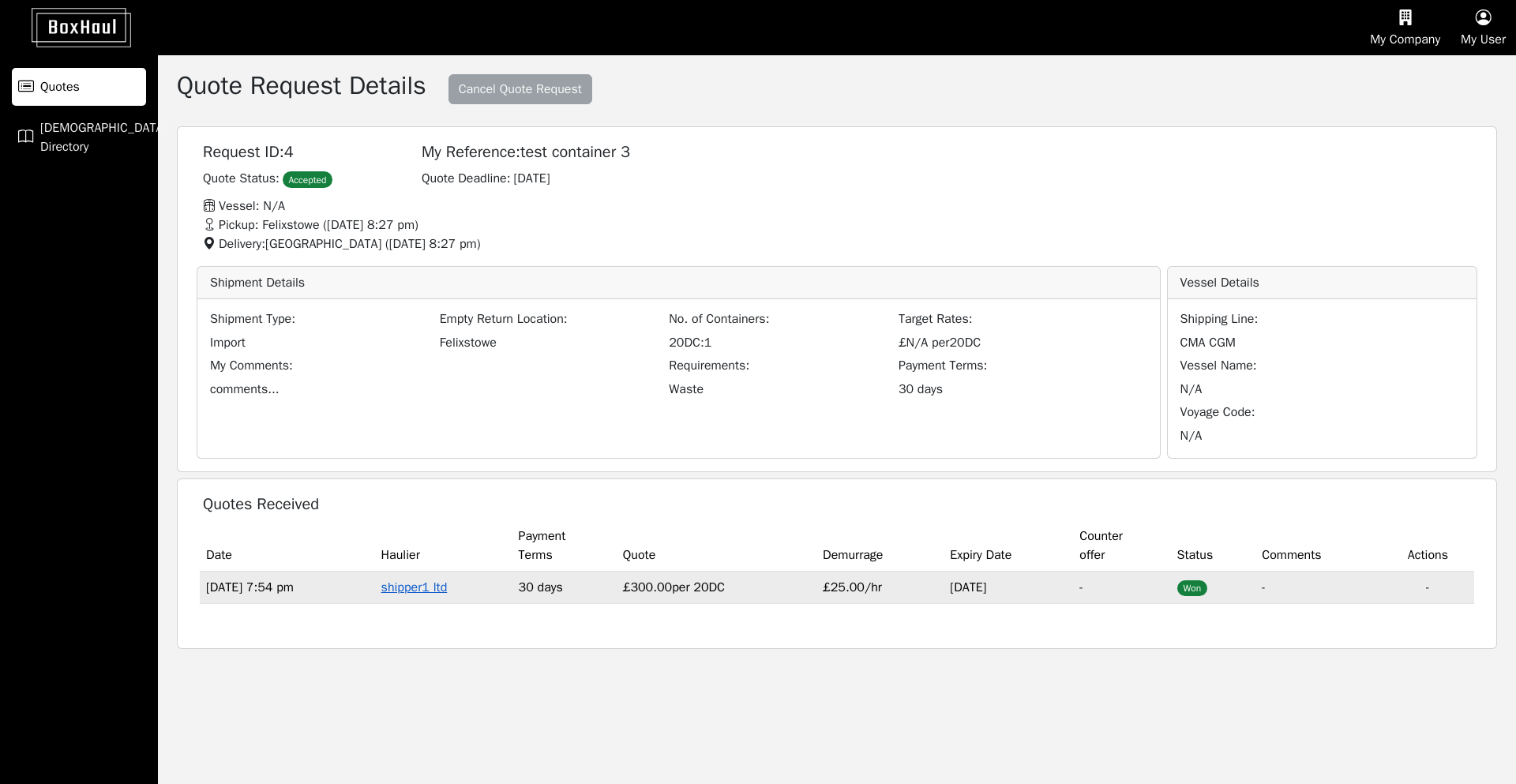 click on "shipper1 ltd" at bounding box center [415, 587] 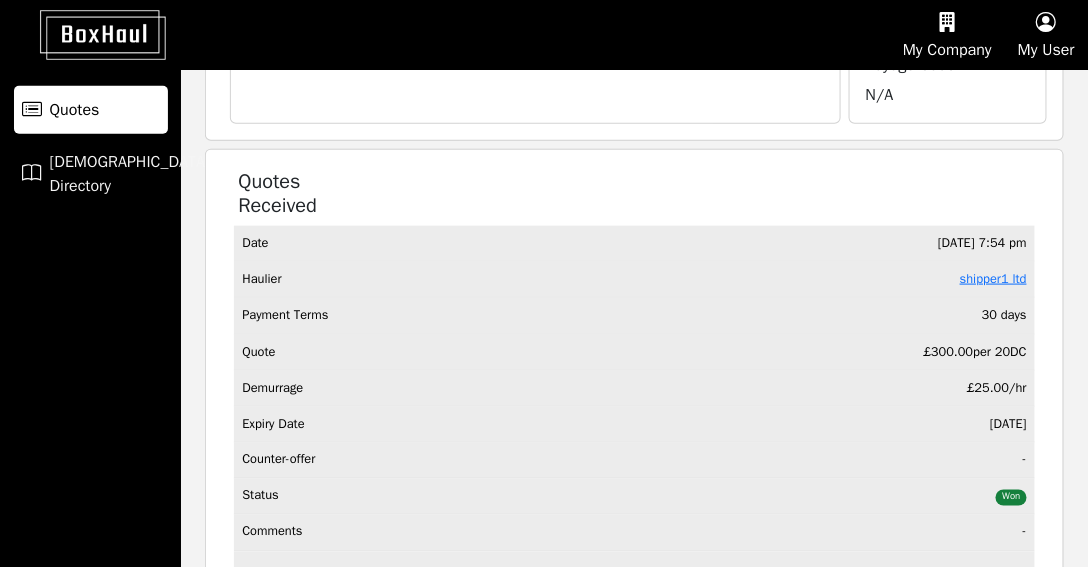 scroll, scrollTop: 581, scrollLeft: 0, axis: vertical 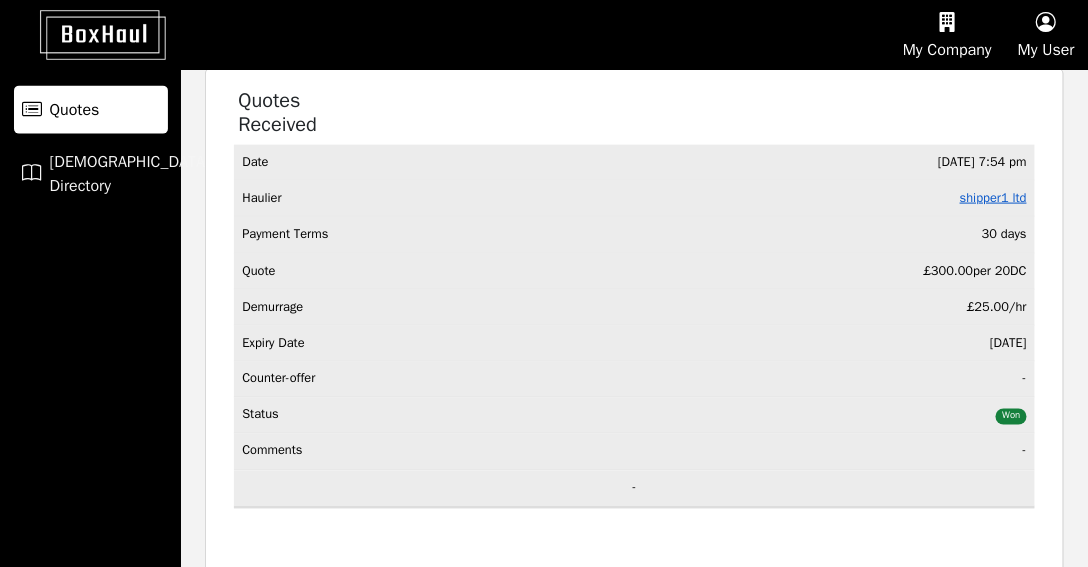 click on "shipper1 ltd" at bounding box center (993, 198) 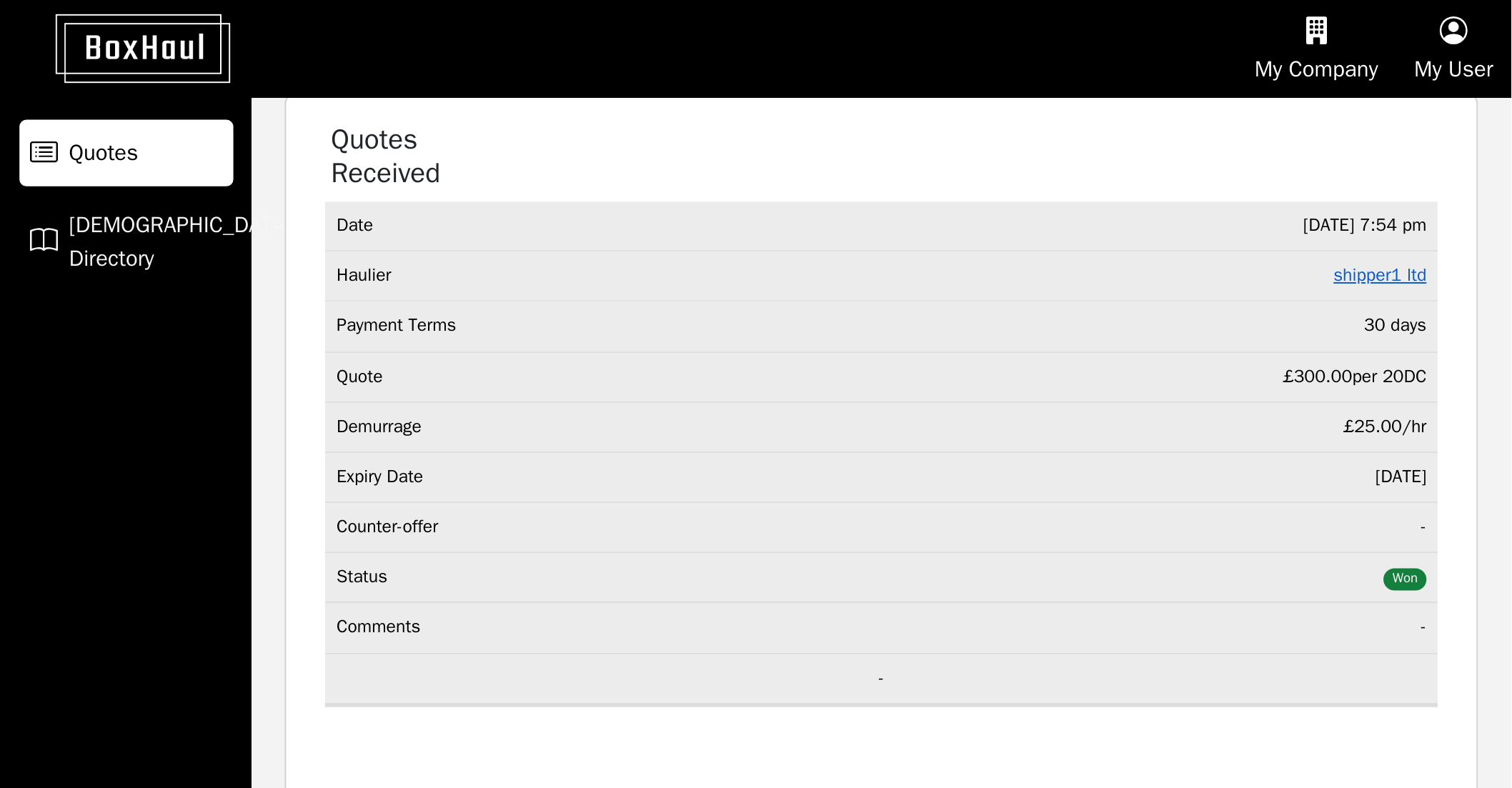 scroll, scrollTop: 0, scrollLeft: 0, axis: both 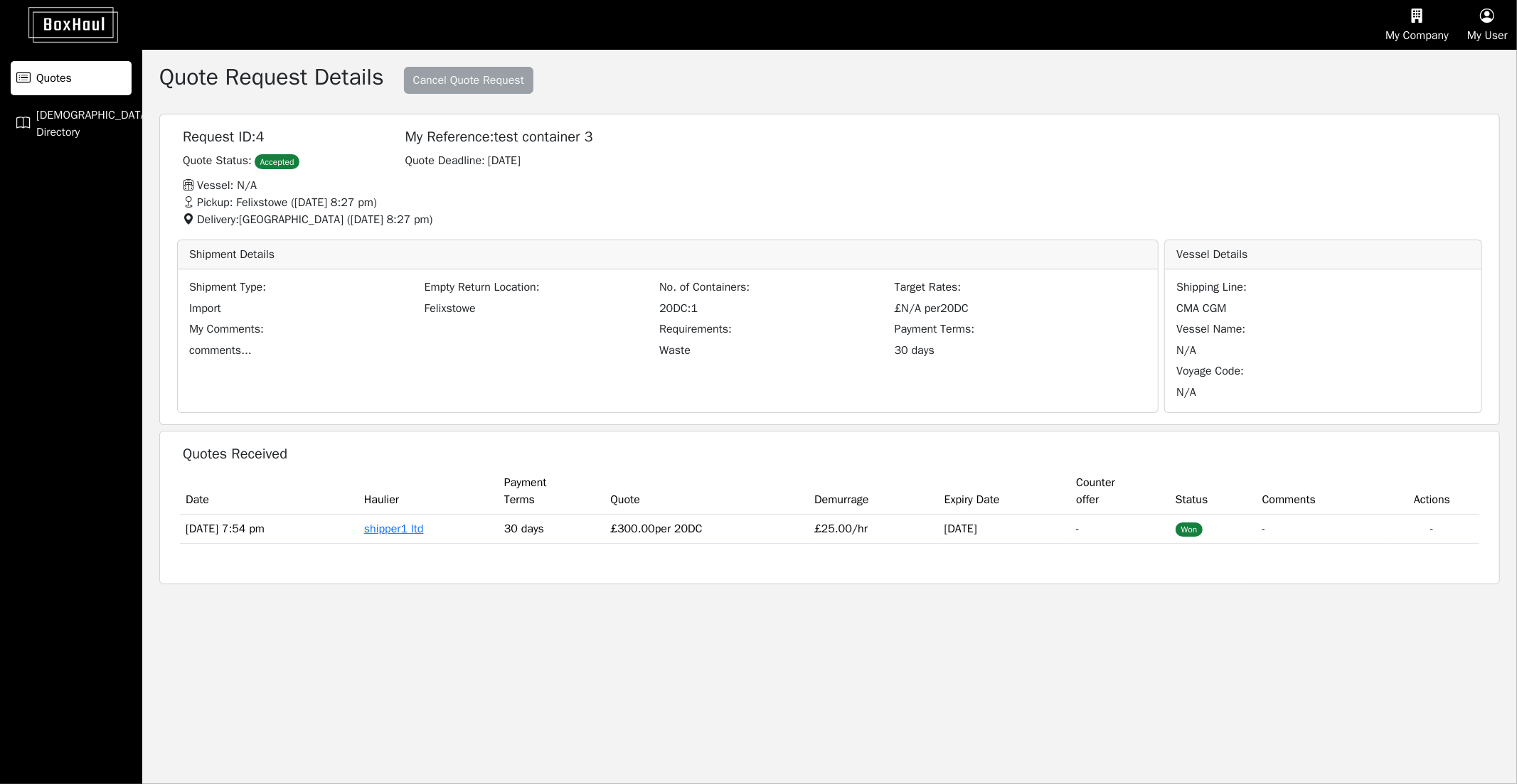 click on "Quotes Haulier Directory" at bounding box center [71, 95] 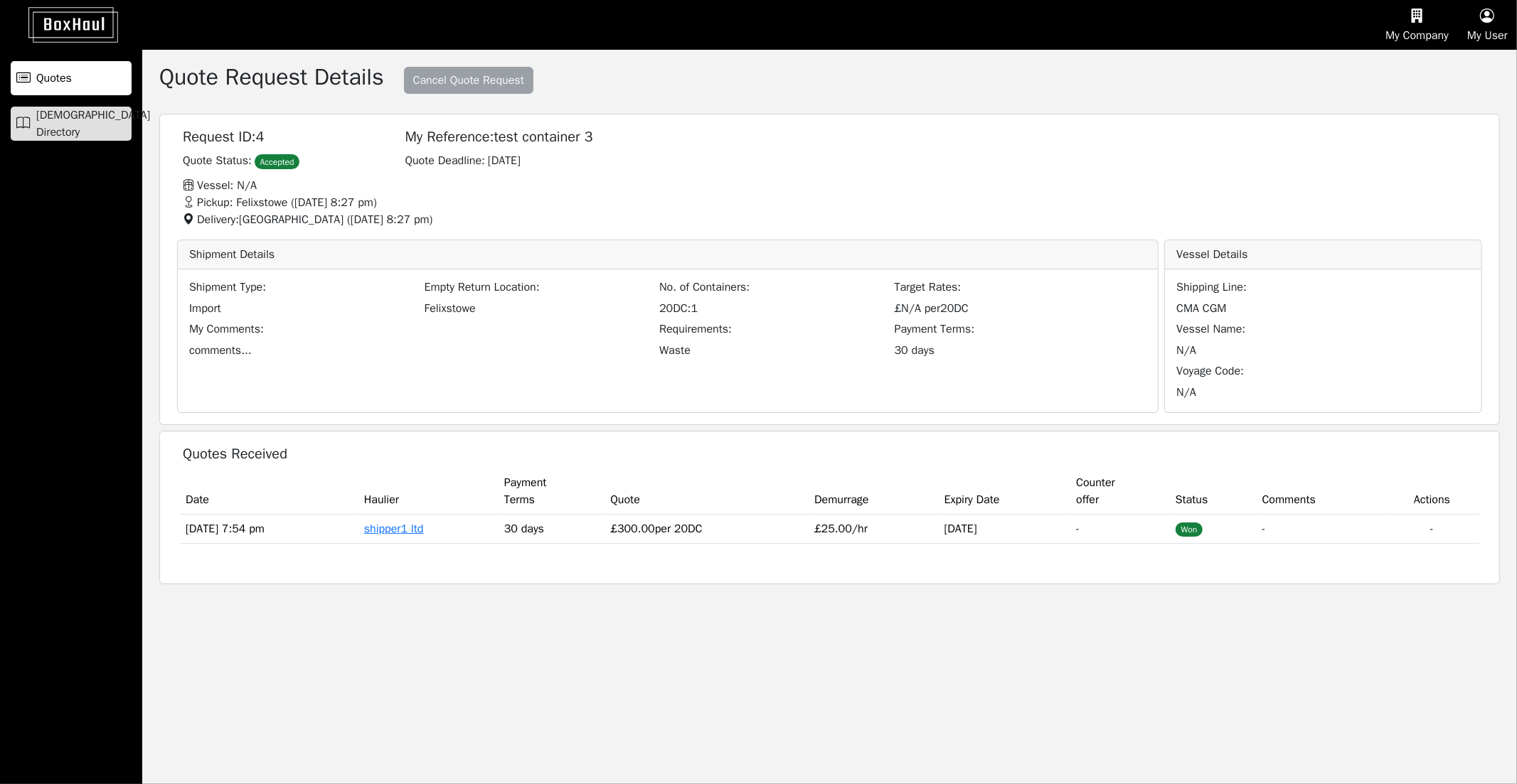 click on "Haulier Directory" at bounding box center (93, 124) 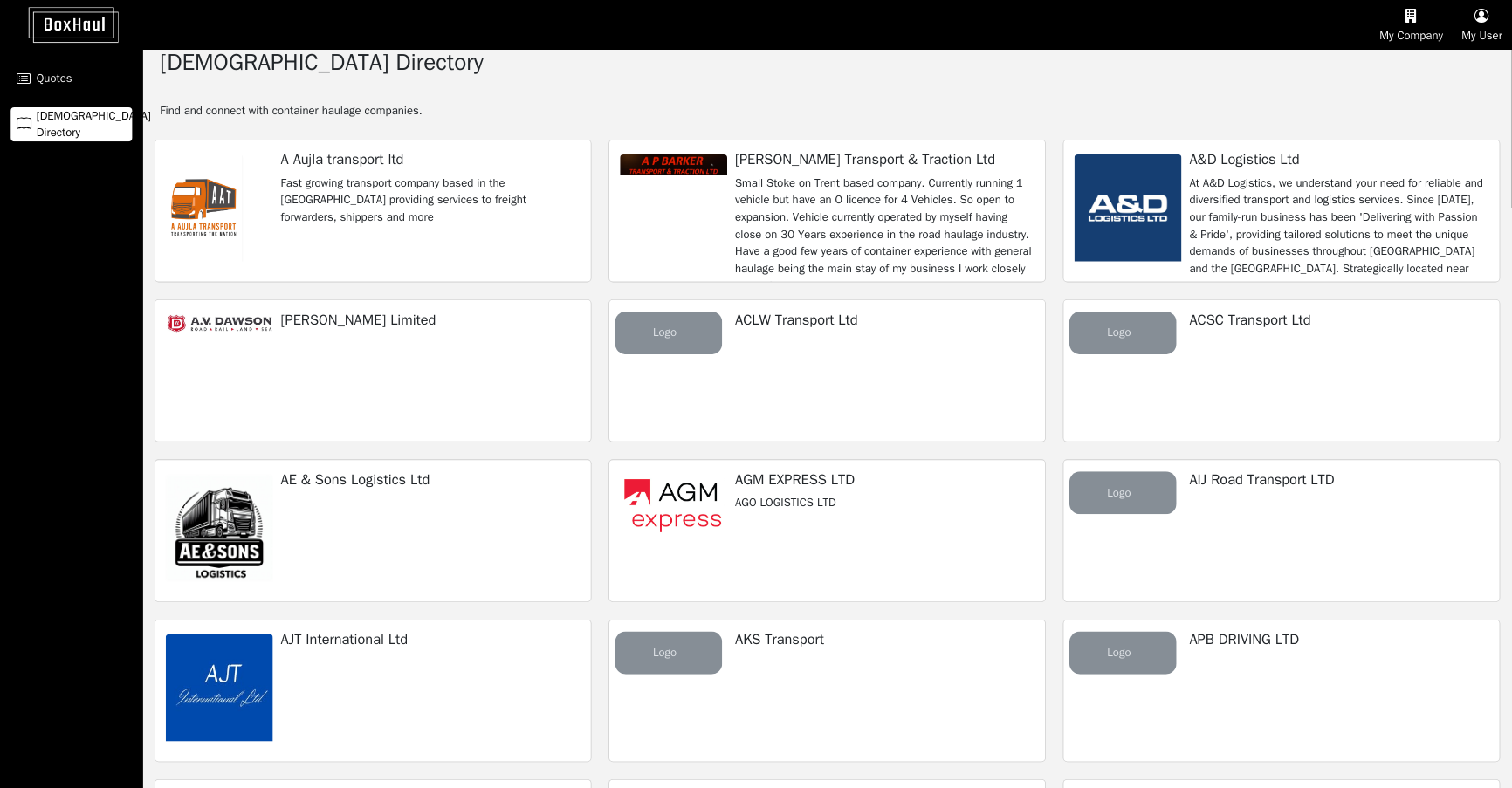 scroll, scrollTop: 0, scrollLeft: 0, axis: both 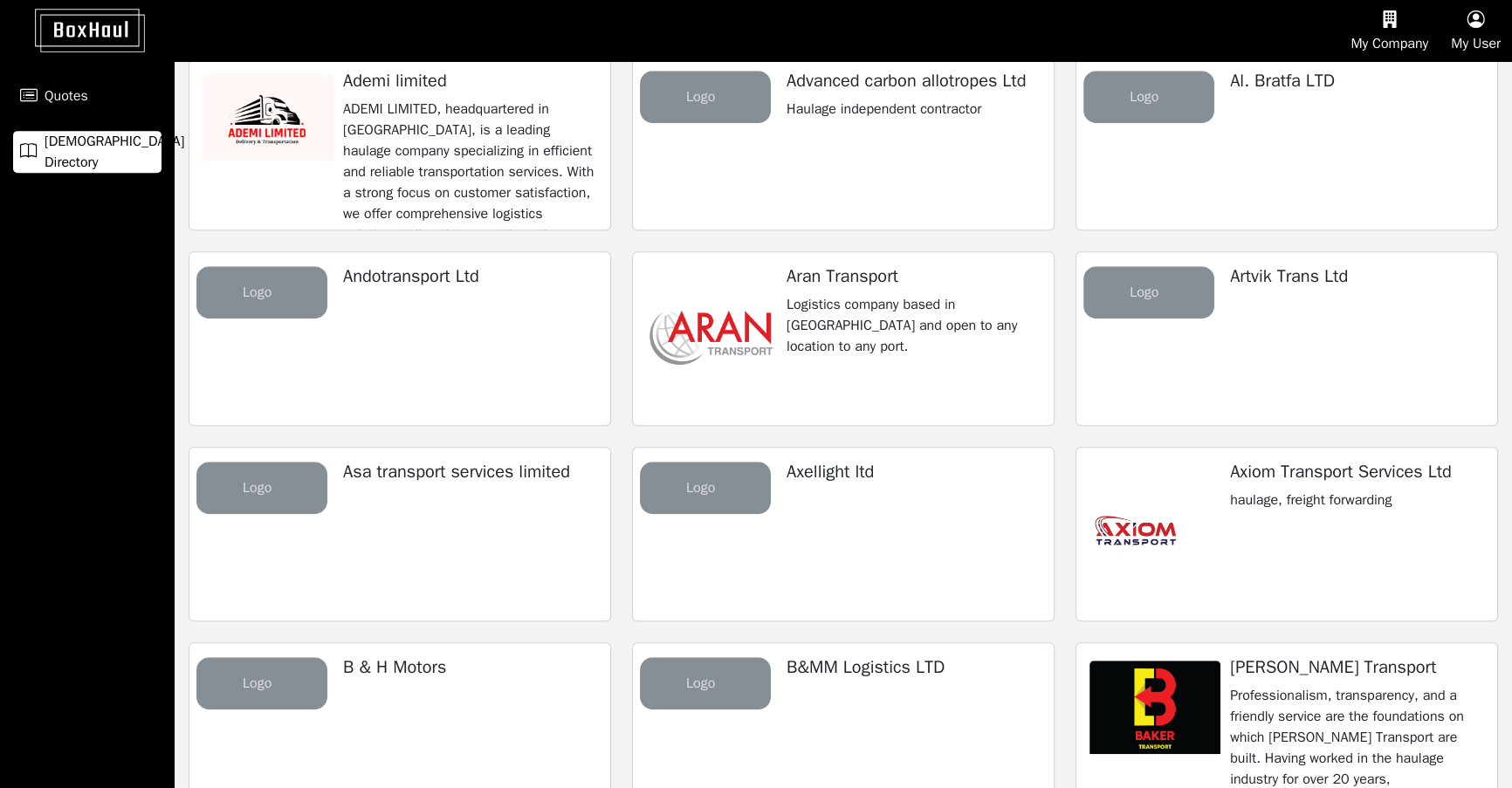 click on "Aran Transport Logistics company based in Wolverhampton and open to any location to any port." at bounding box center [913, 312] 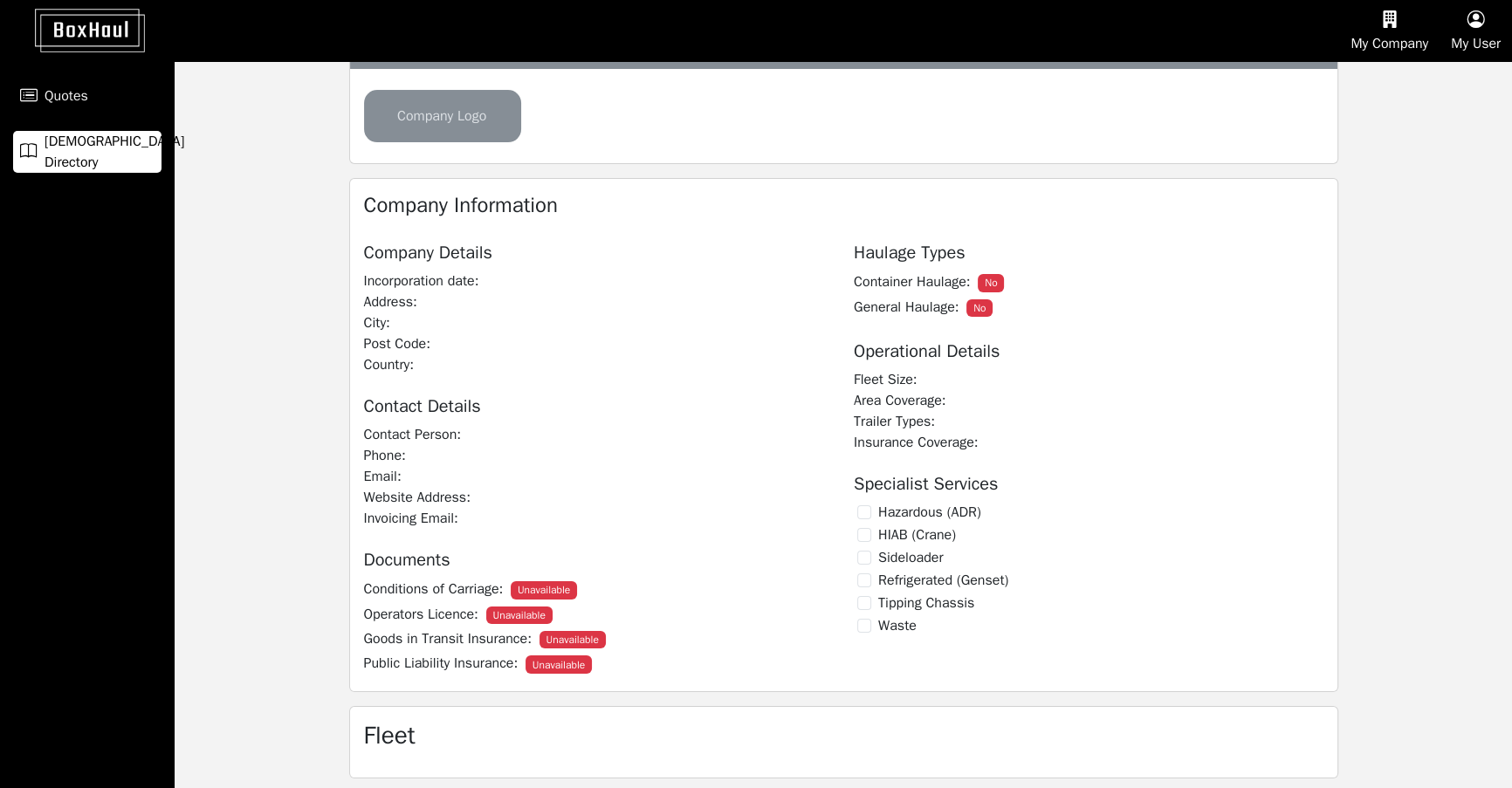 checkbox on "true" 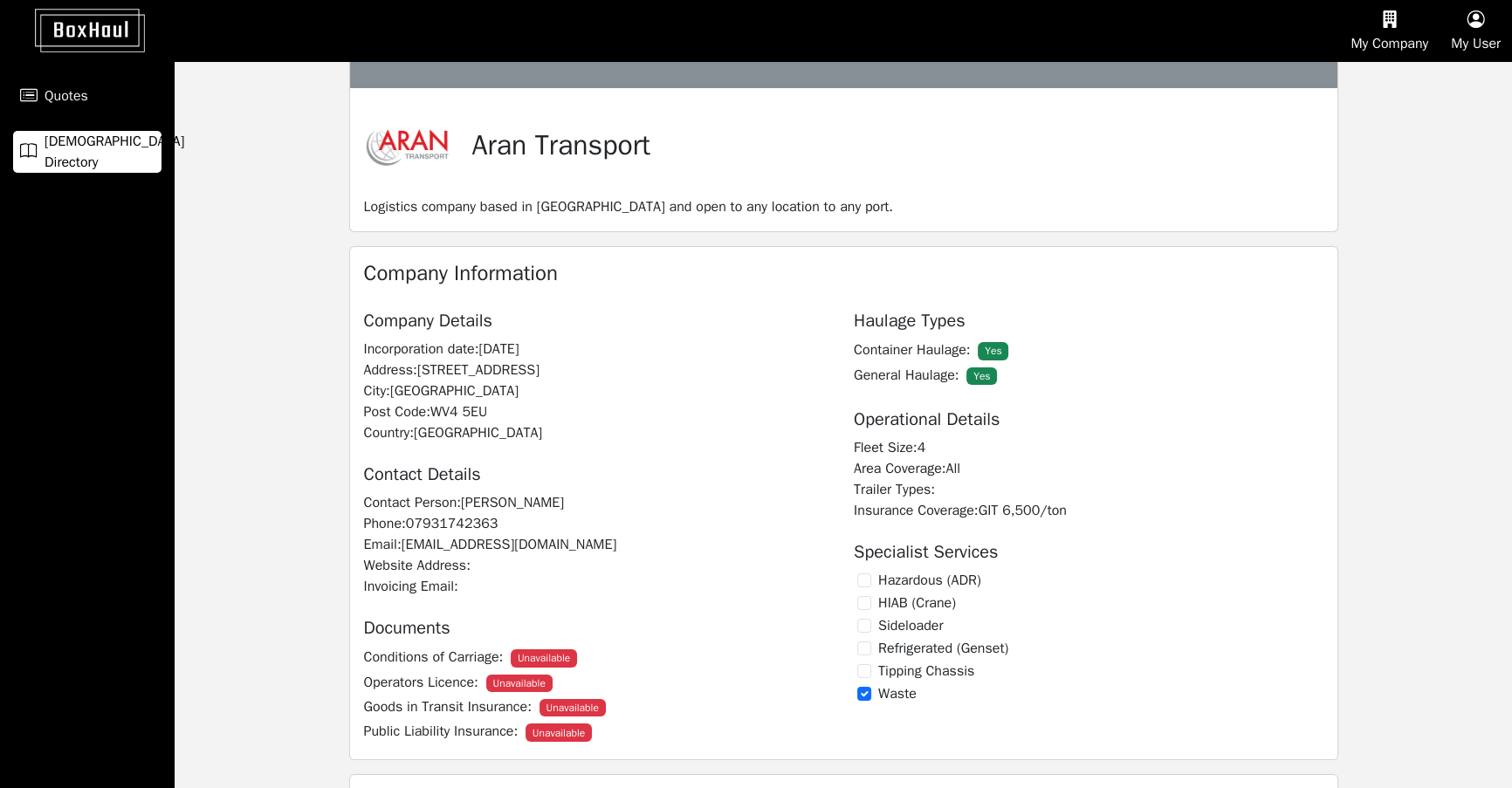 scroll, scrollTop: 302, scrollLeft: 0, axis: vertical 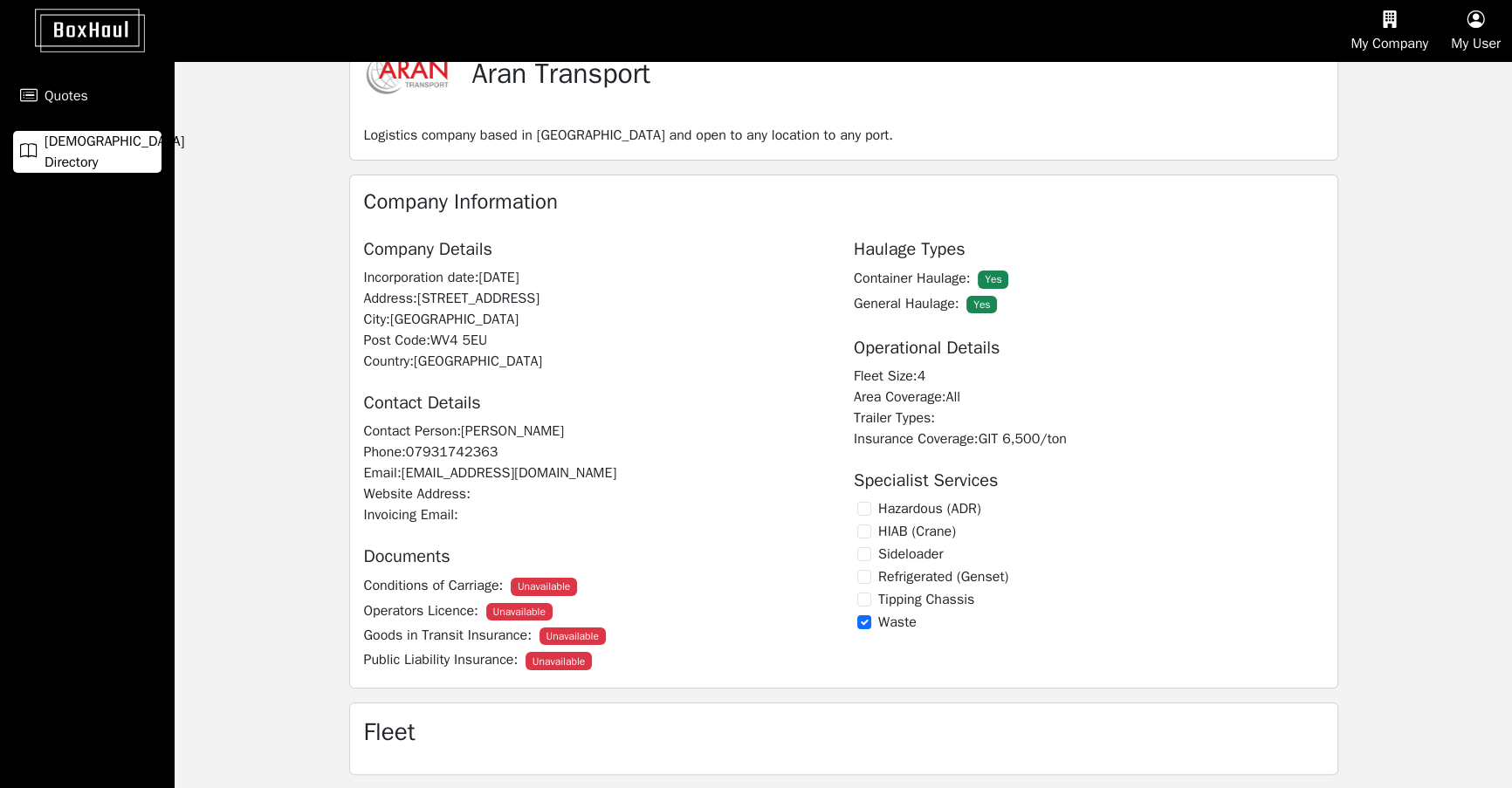 click on "My Company" at bounding box center (1389, 31) 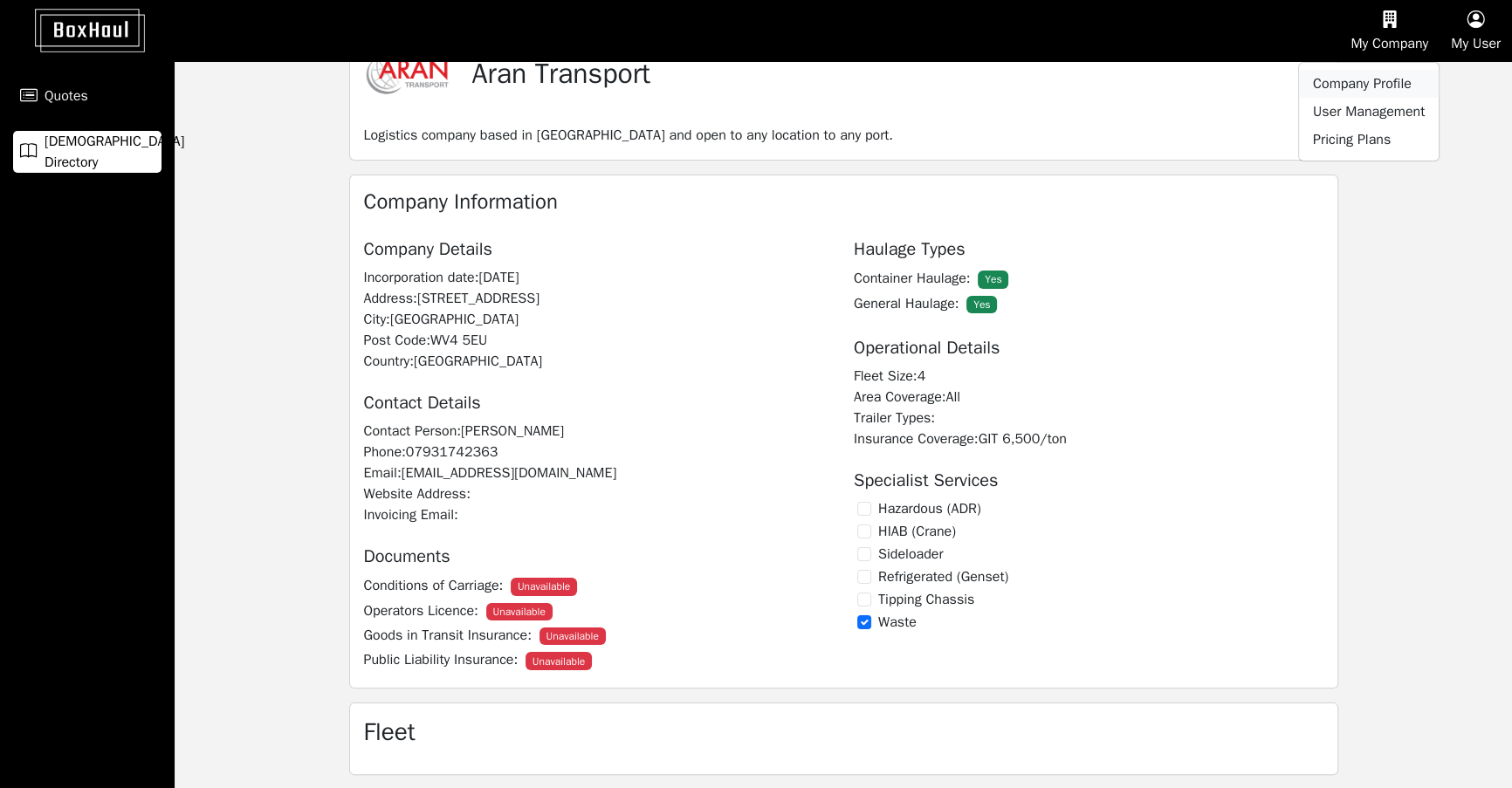 click on "Company Profile" at bounding box center (1369, 84) 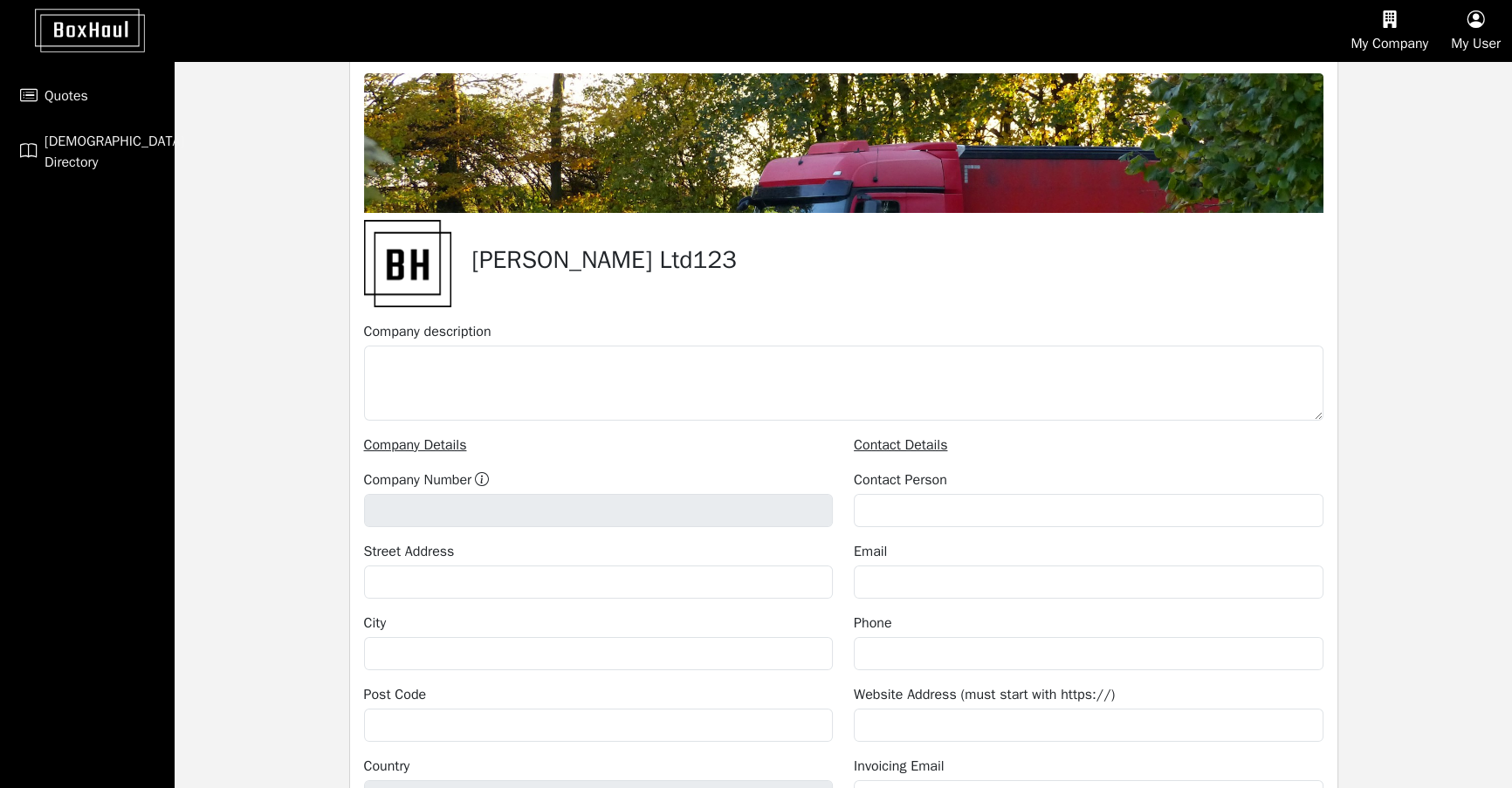 scroll, scrollTop: 469, scrollLeft: 0, axis: vertical 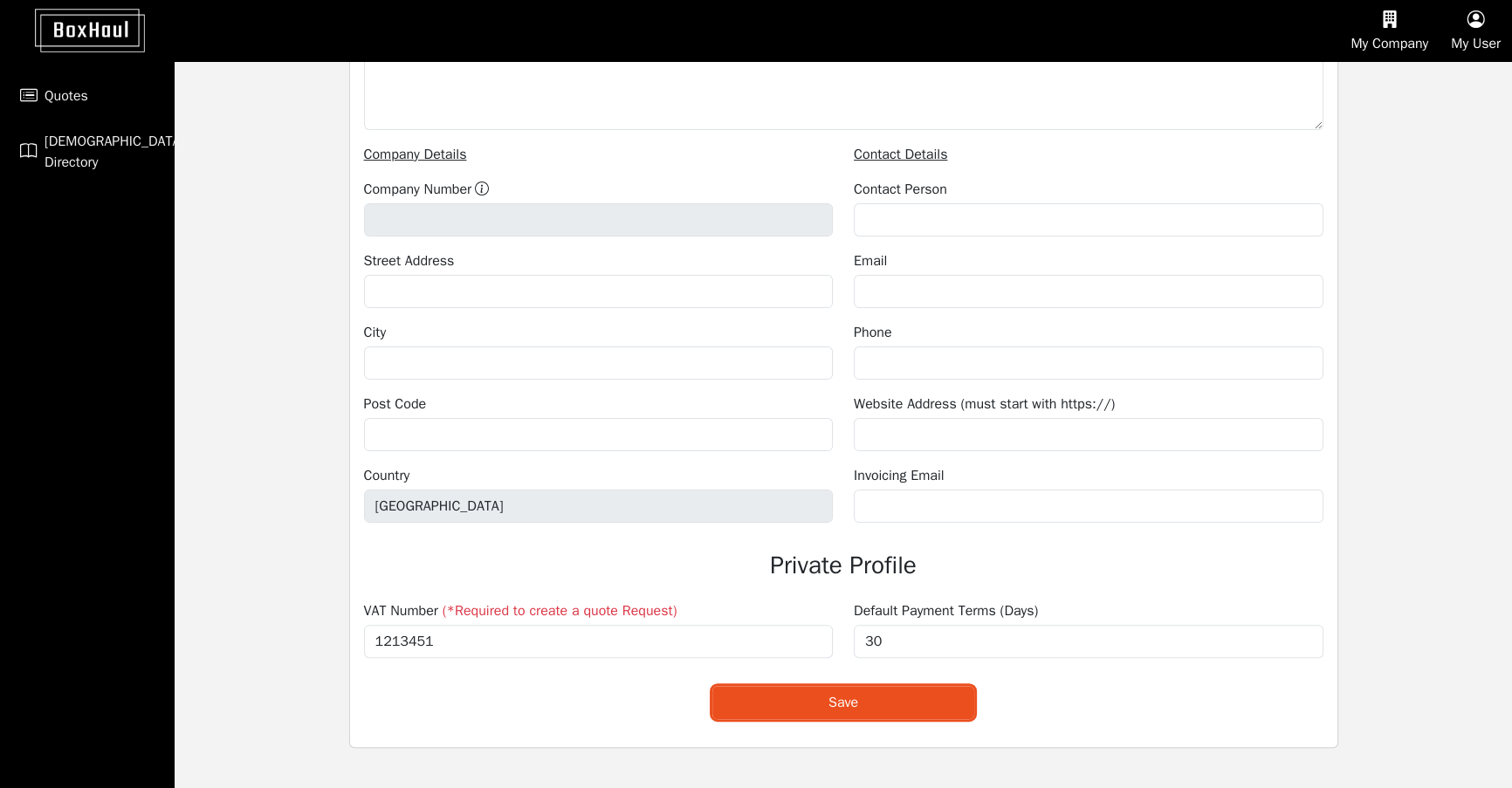 click at bounding box center [1389, 20] 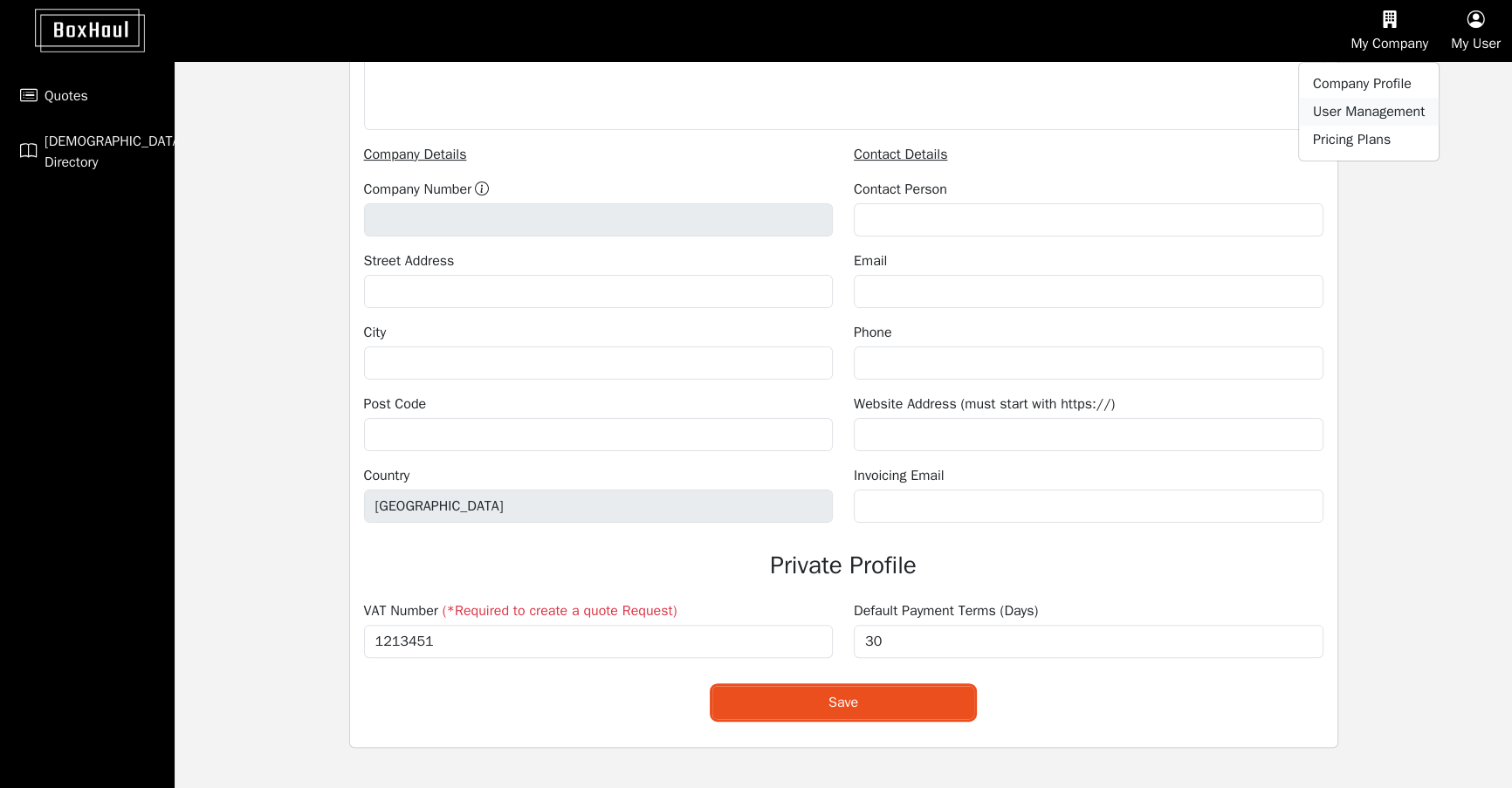 click on "User Management" at bounding box center (1369, 112) 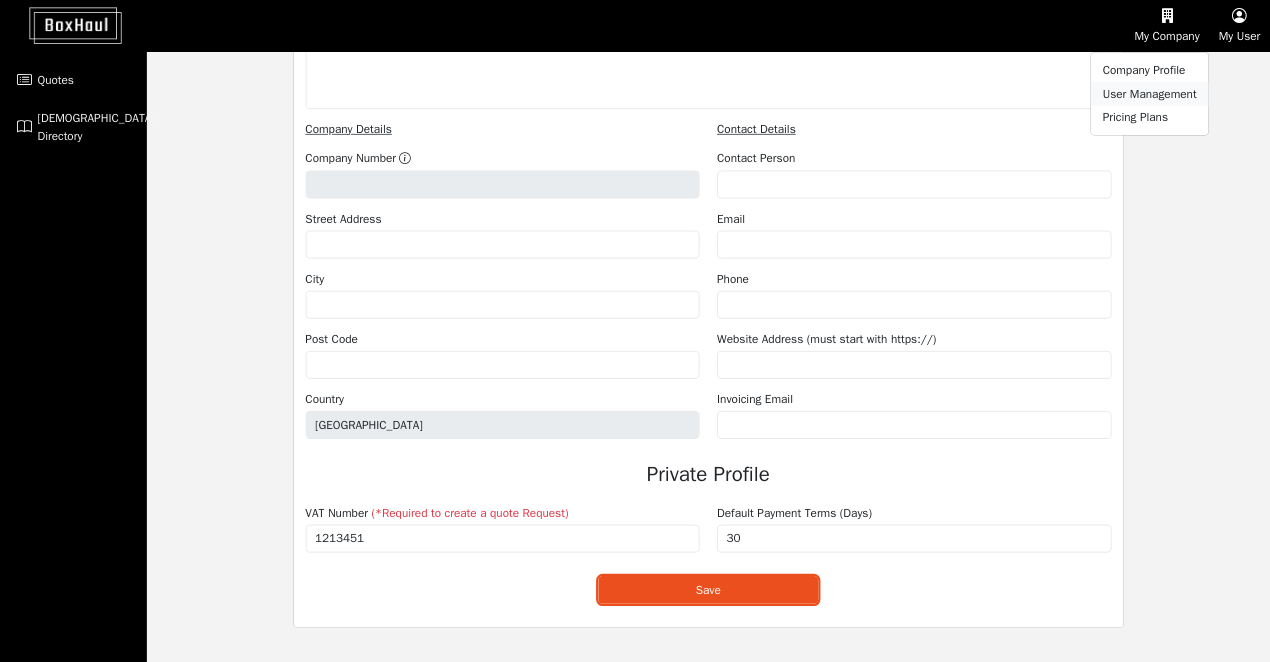 scroll, scrollTop: 0, scrollLeft: 0, axis: both 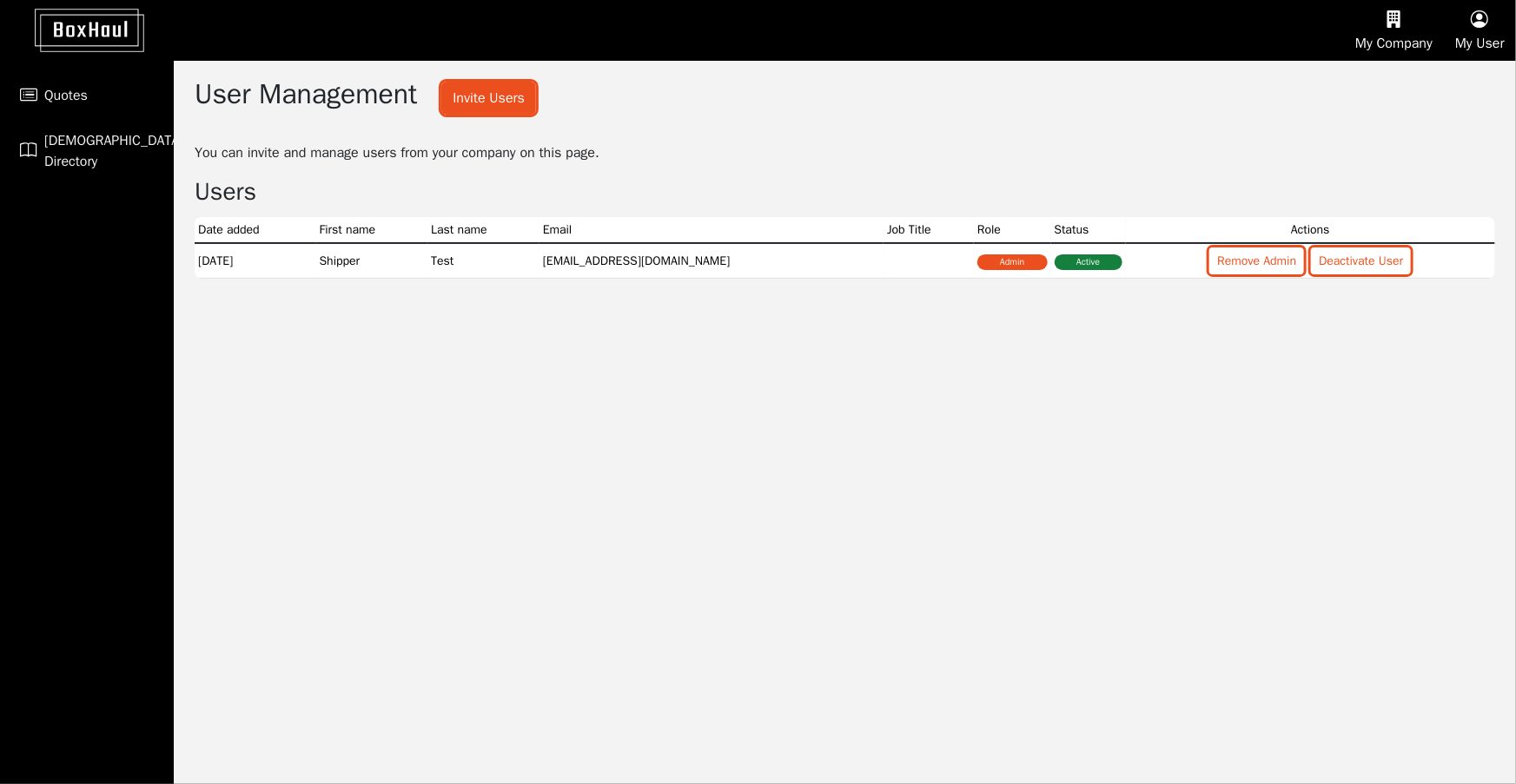 click on "My Company" at bounding box center (1394, 30) 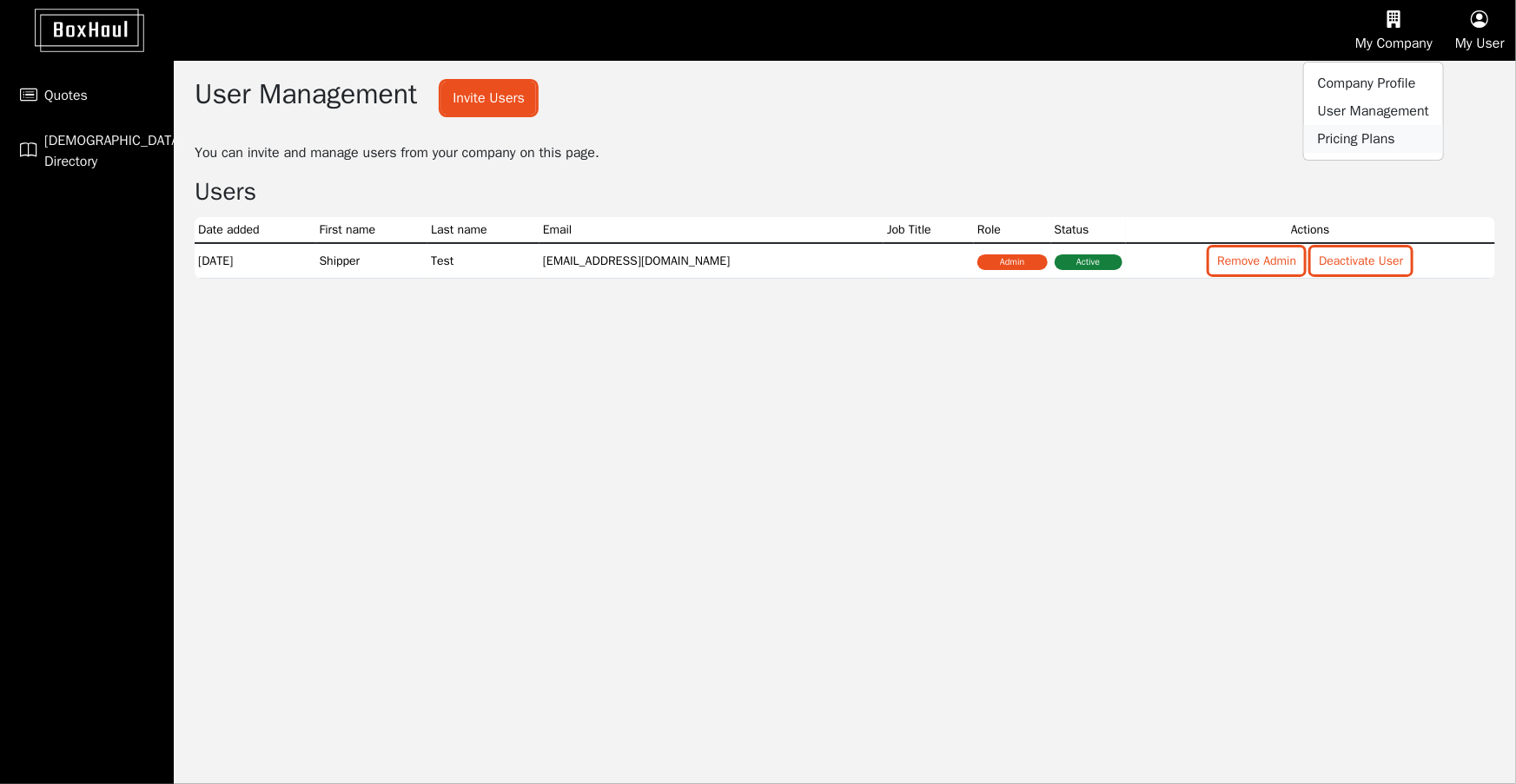 click on "Pricing Plans" at bounding box center [1374, 139] 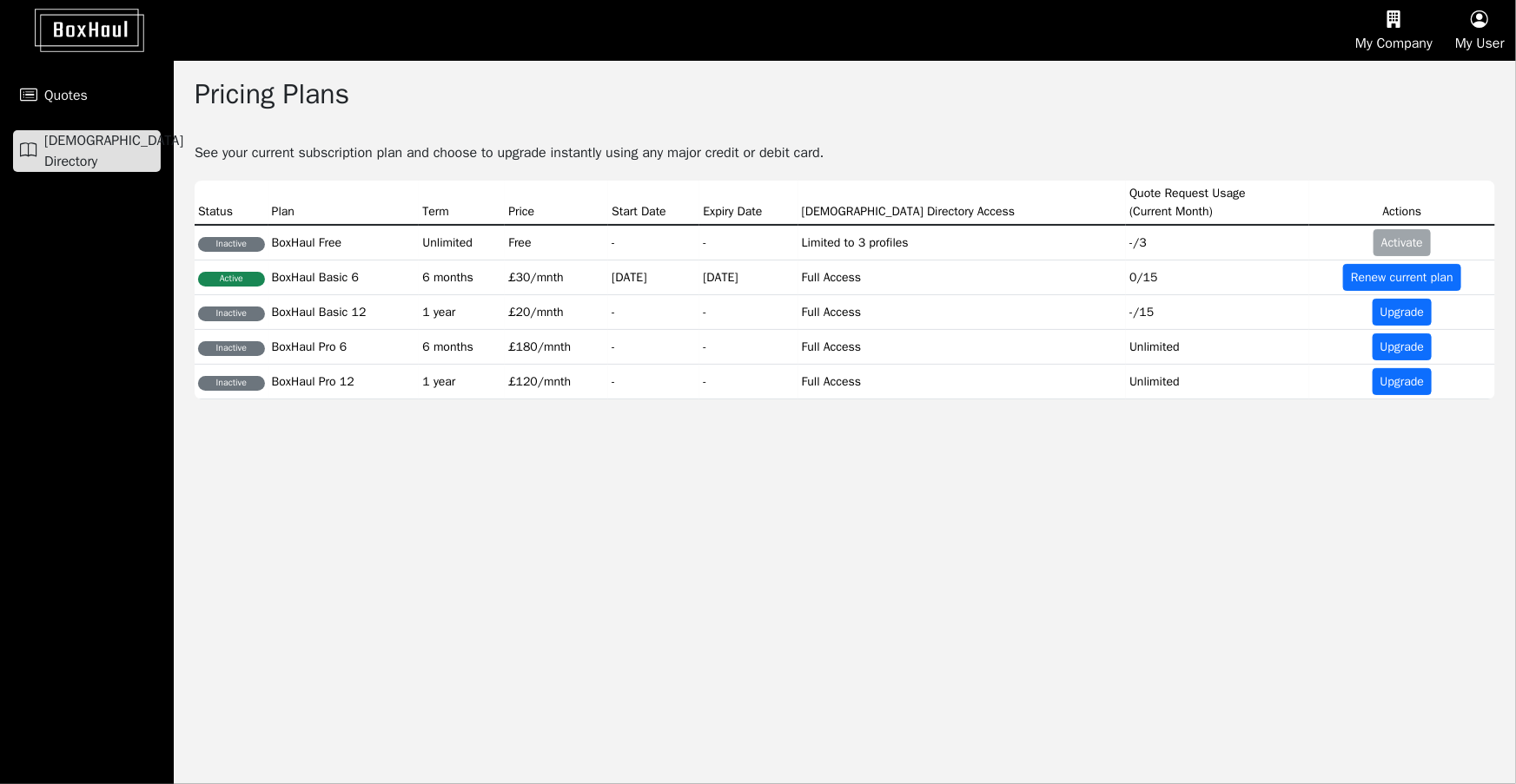 click on "Haulier Directory" at bounding box center (114, 151) 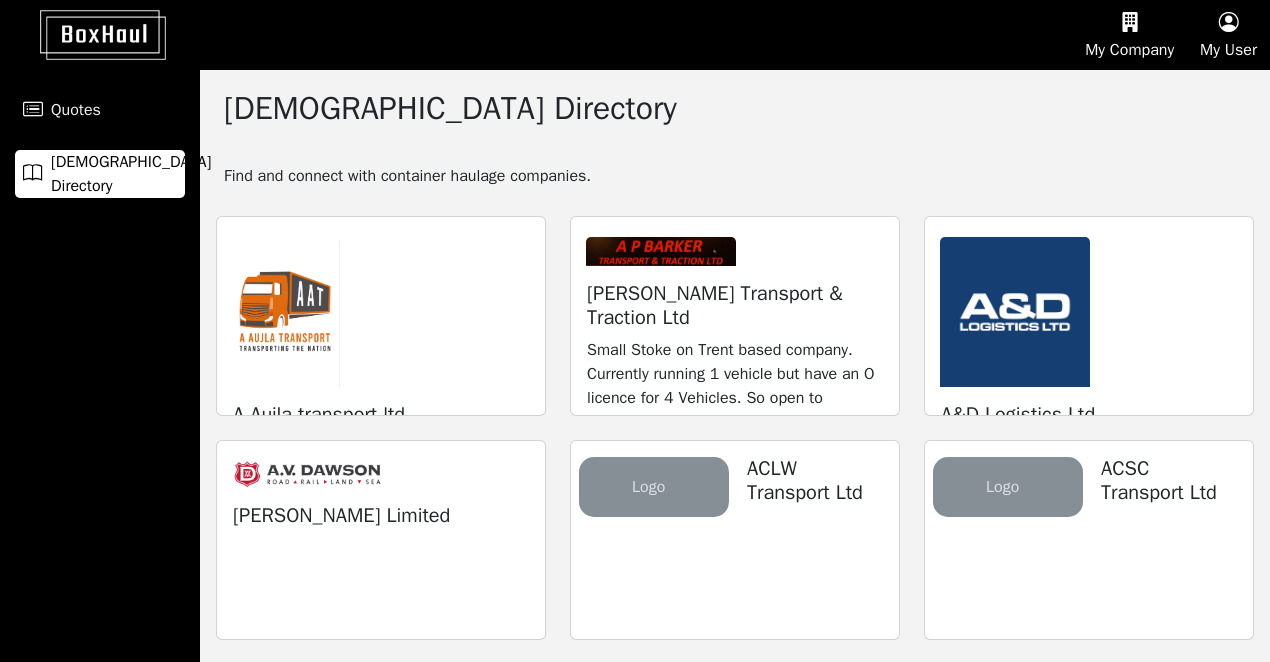 click on "My Company" at bounding box center (1129, 35) 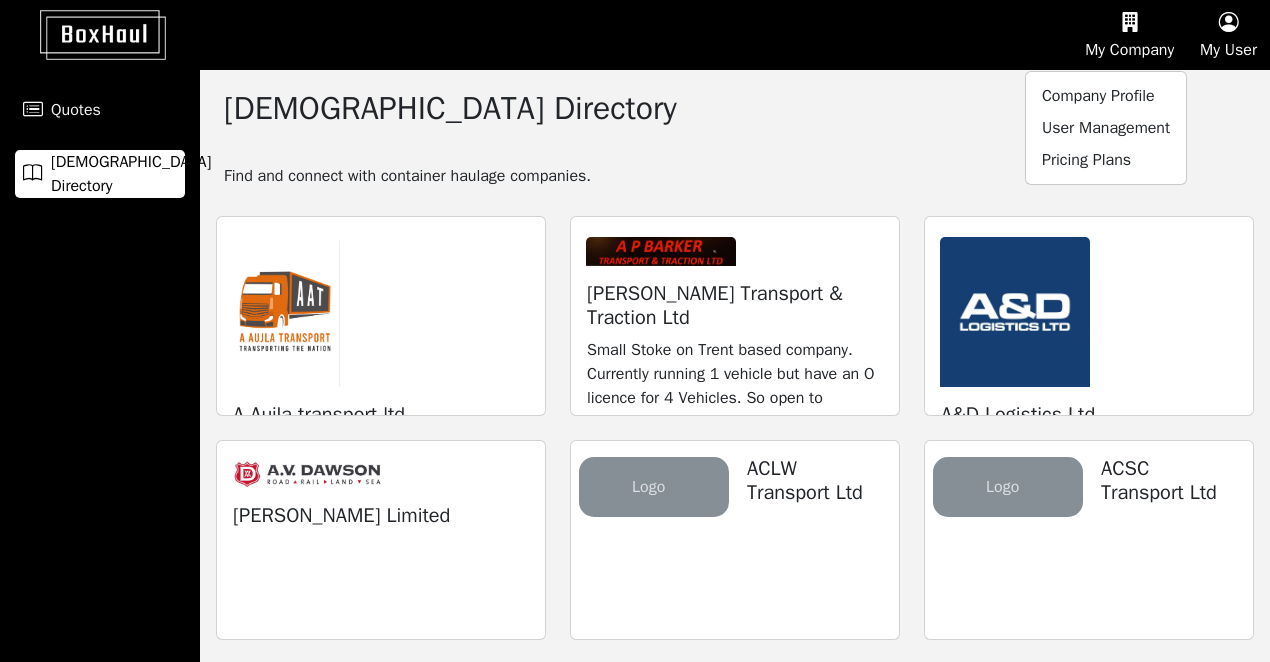 click on "Haulier Directory Find and connect with container haulage companies. A Aujla transport ltd Fast growing transport company based in the midlands providing services to freight forwarders, shippers and more A P BARKER Transport & Traction Ltd Small Stoke on Trent based company. Currently running 1 vehicle but have
an O licence for 4 Vehicles. So open to expansion. Vehicle currently operated by myself having
close on 30 Years experience in the road haulage industry. Have a good few
years of container experience with general haulage being the main stay of my business I work closely with a few hauliers in the Staffordshire/Cheshire areas. But always looking to make
new contacts/customers. A&D Logistics Ltd A.V. Dawson Limited Placeholder Logo ACLW Transport Ltd Placeholder Logo ACSC Transport Ltd AE & Sons Logistics Ltd AGM EXPRESS LTD AGO LOGISTICS LTD Placeholder Logo AIJ Road Transport LTD AJT International Ltd Placeholder Logo AKS Transport Placeholder Logo APB DRIVING LTD APLE Transport Abacus Logistics Ltd" at bounding box center (735, 7413) 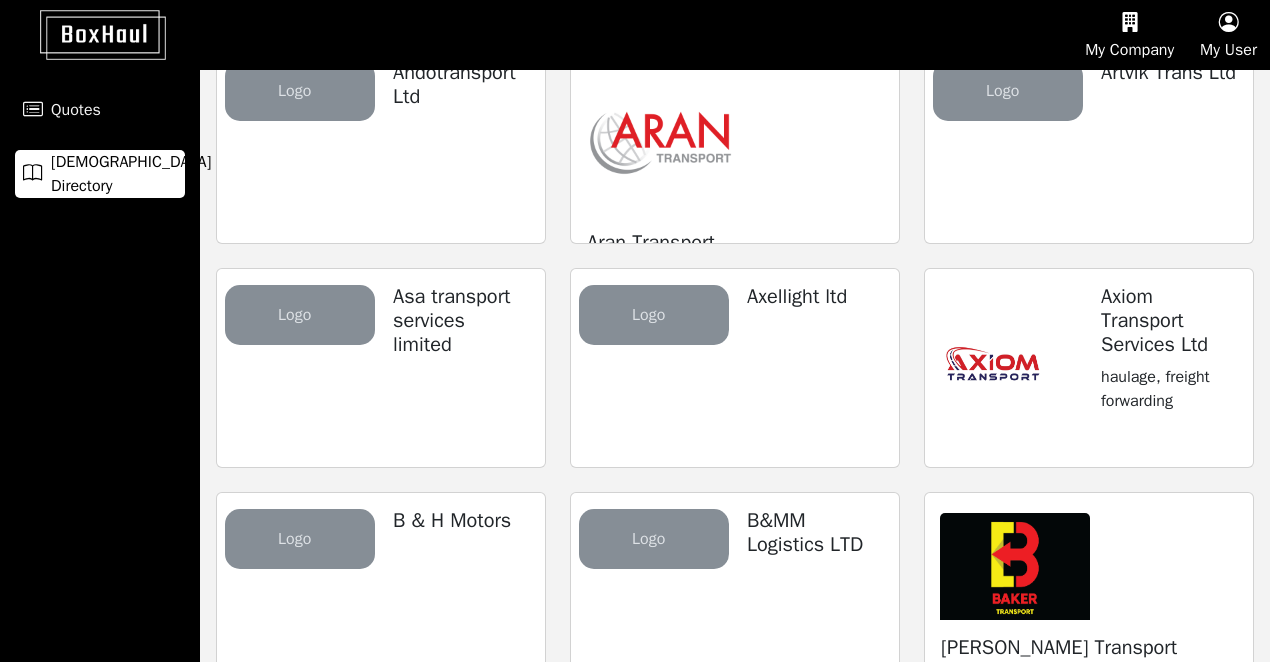 scroll, scrollTop: 1666, scrollLeft: 0, axis: vertical 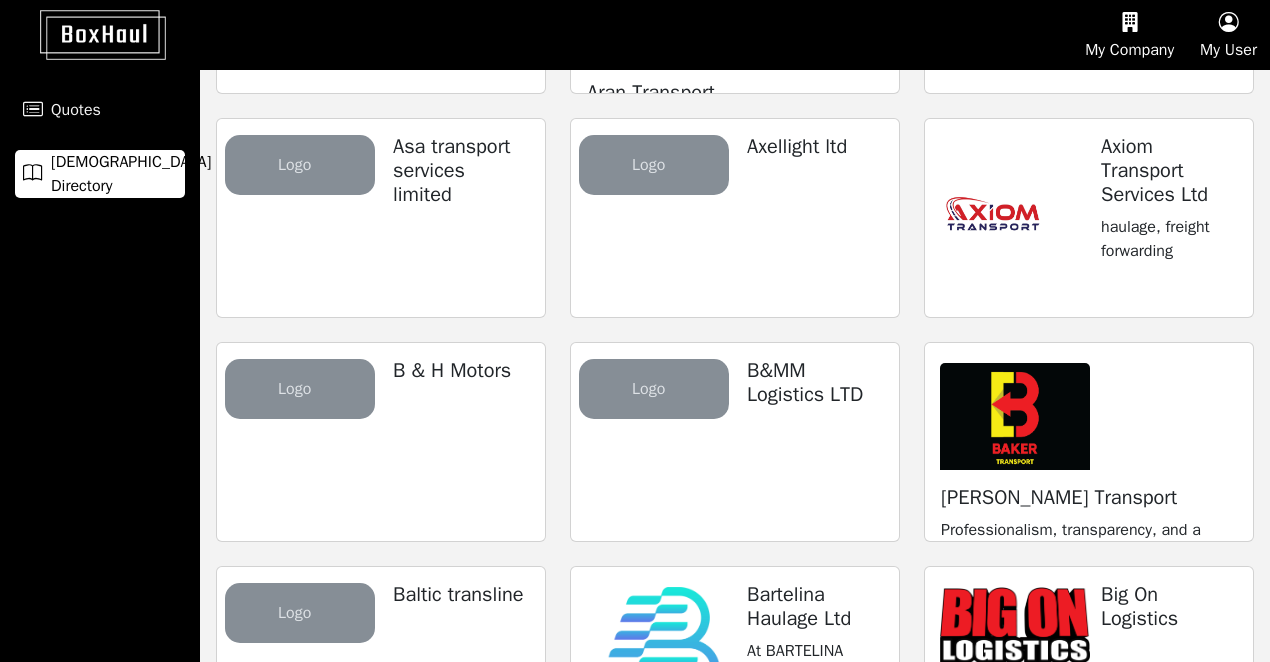 click on "My Company" at bounding box center [1129, 35] 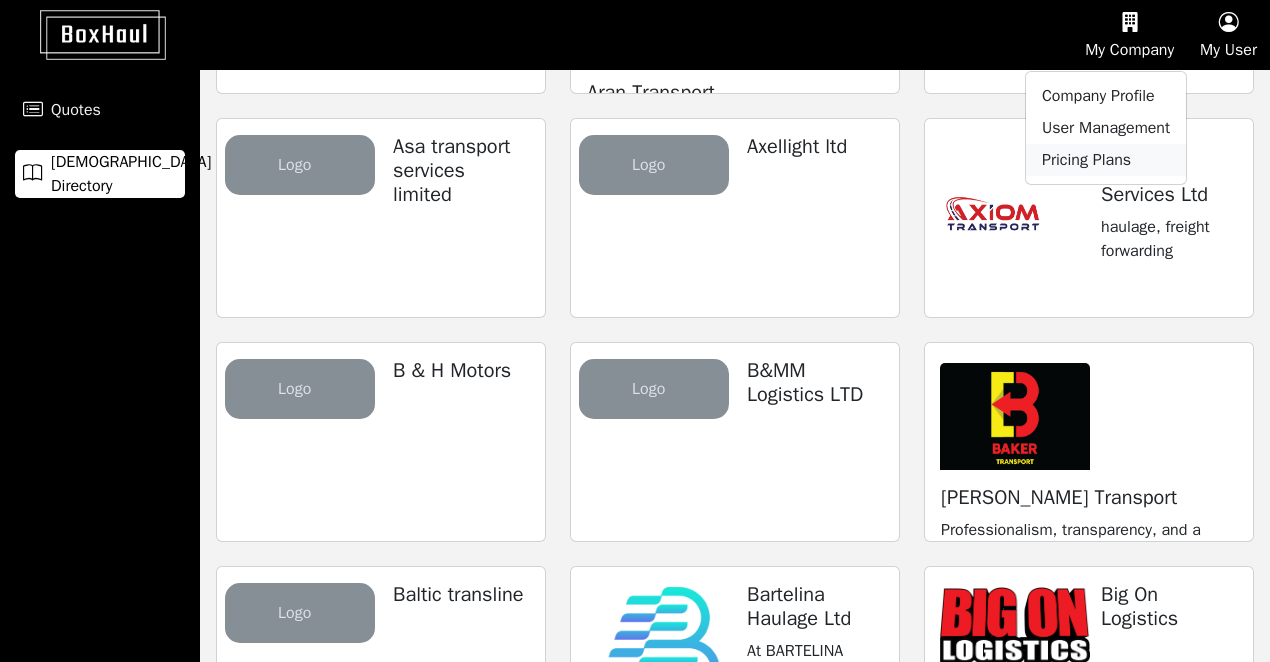 click on "Pricing Plans" at bounding box center (1106, 160) 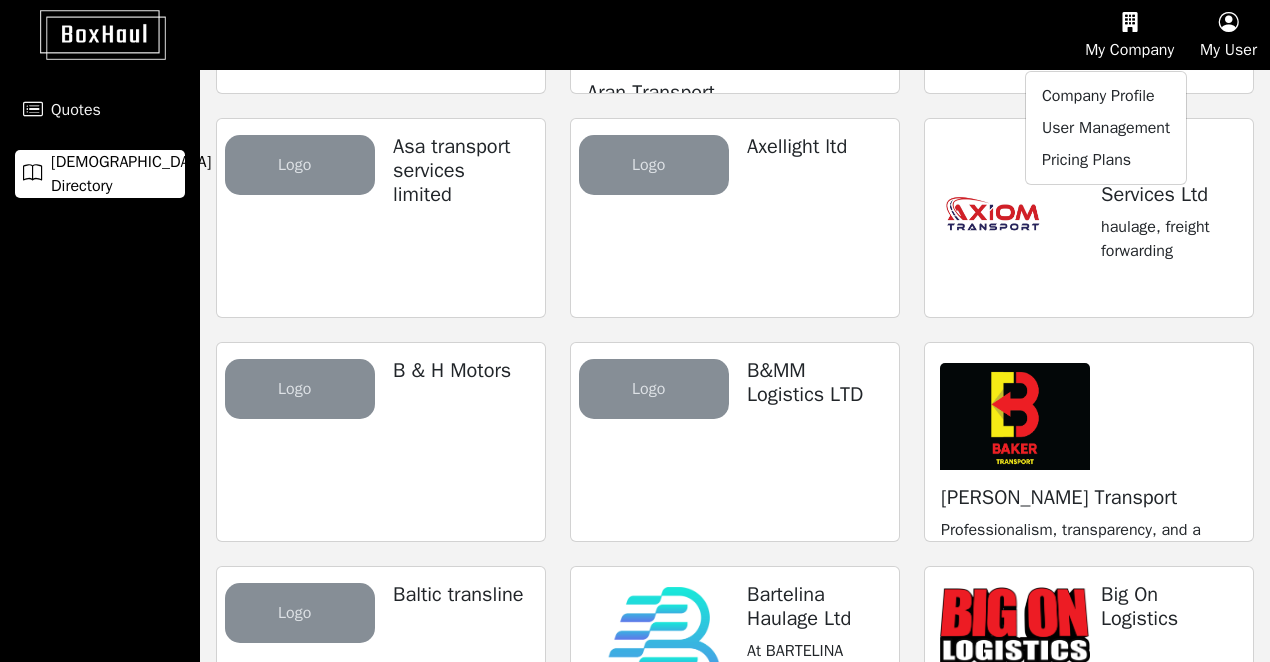 scroll, scrollTop: 0, scrollLeft: 0, axis: both 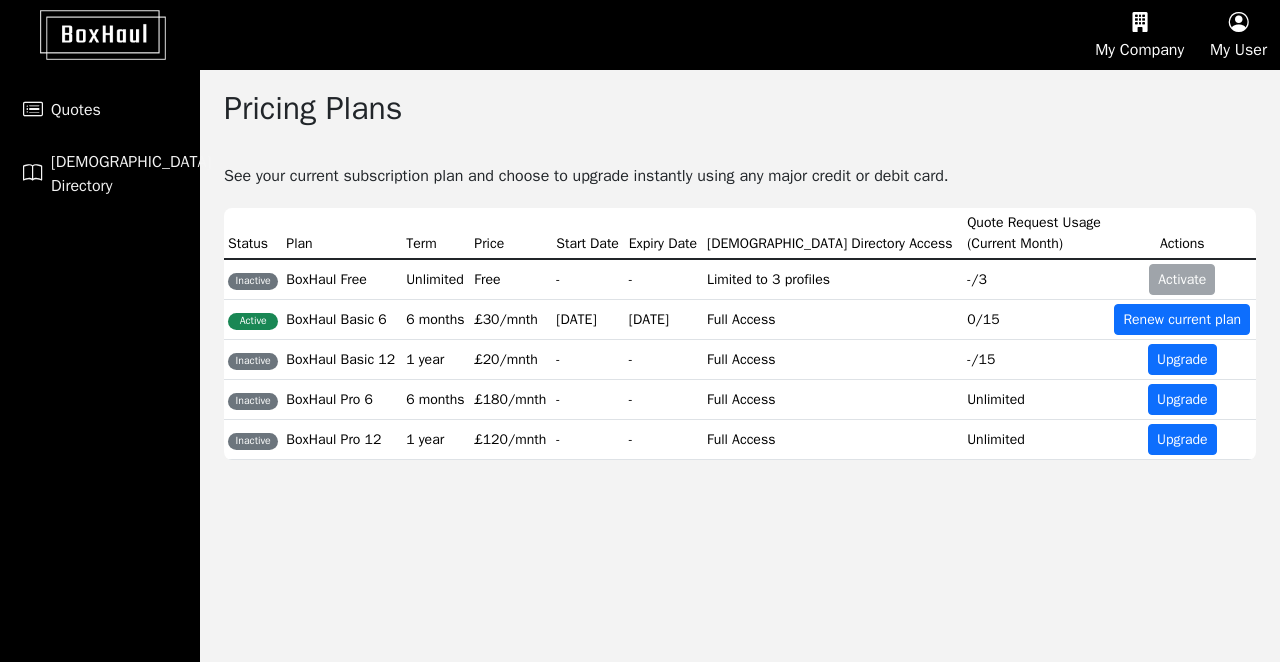 click at bounding box center [1238, 23] 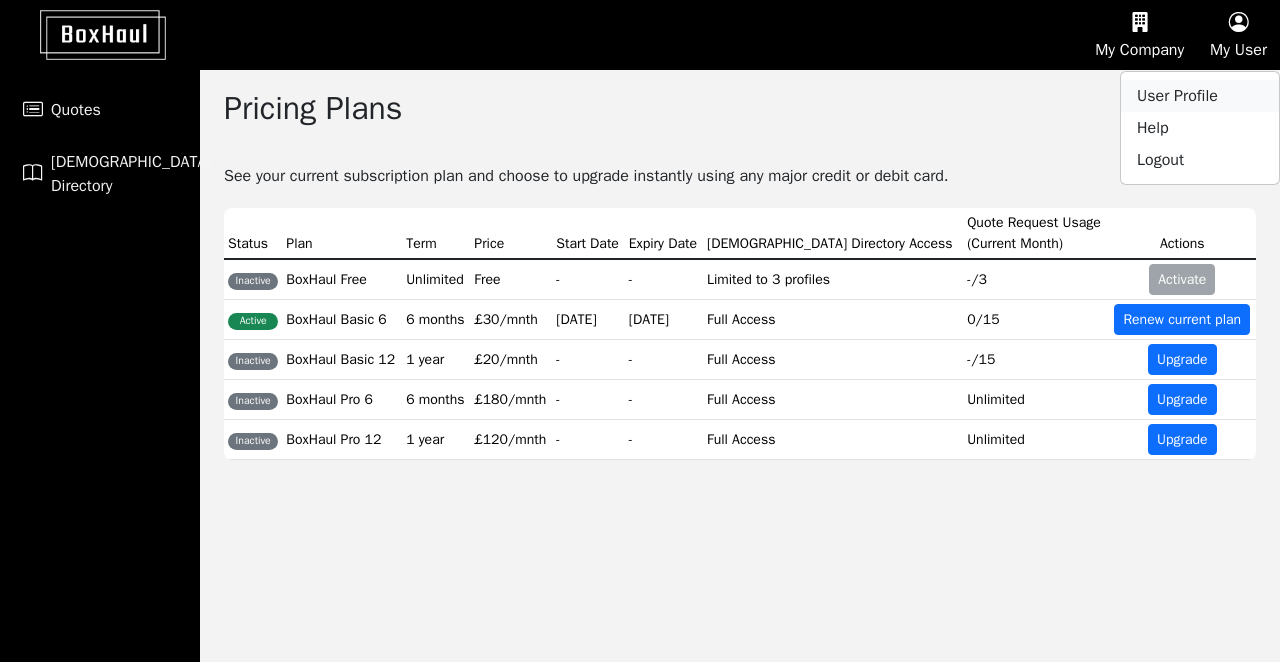 click on "User Profile" at bounding box center (1200, 96) 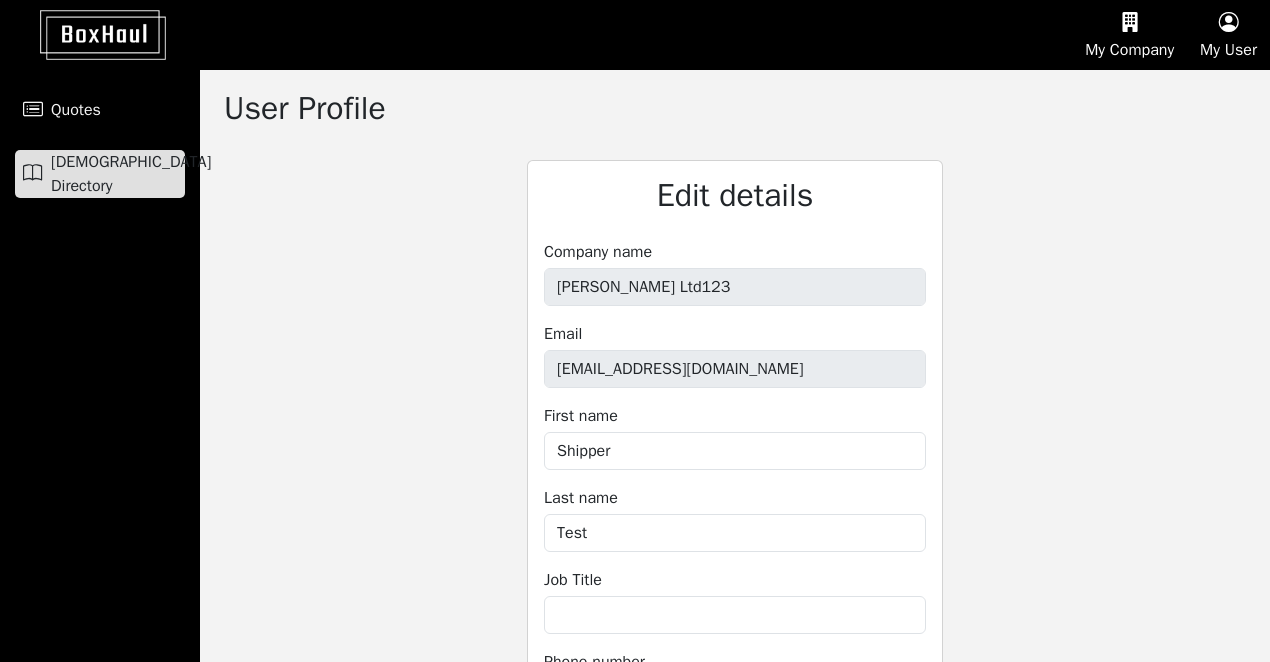 click on "Haulier Directory" at bounding box center [131, 174] 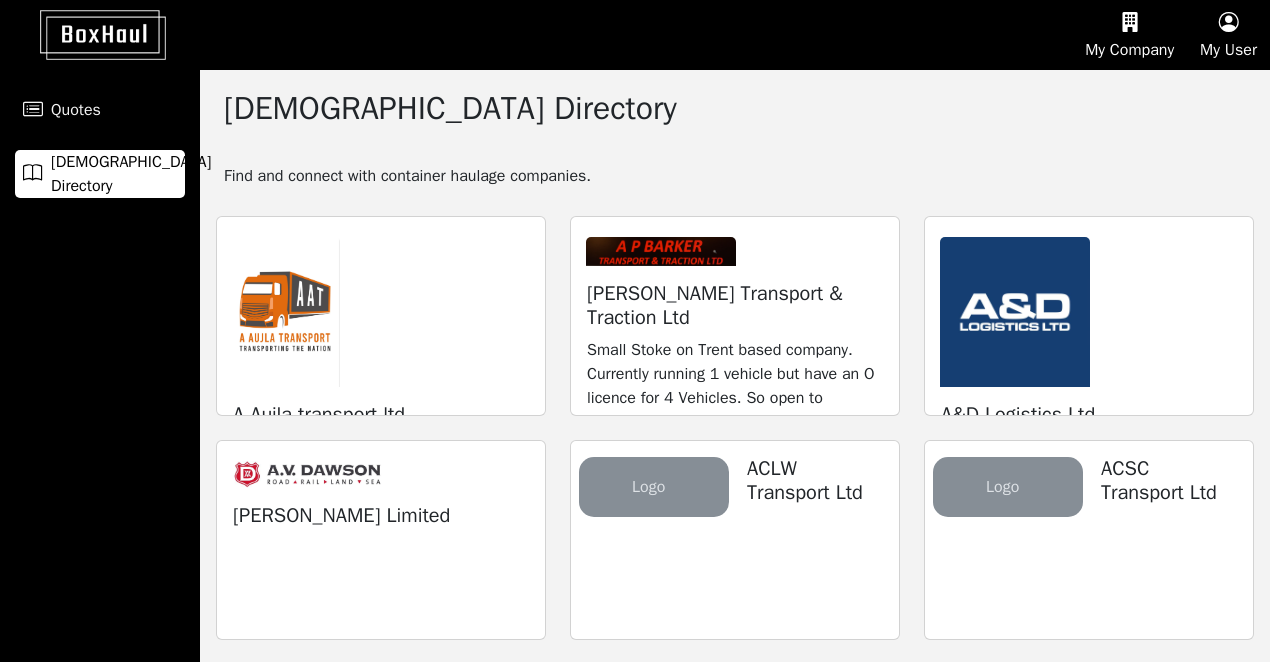 scroll, scrollTop: 0, scrollLeft: 0, axis: both 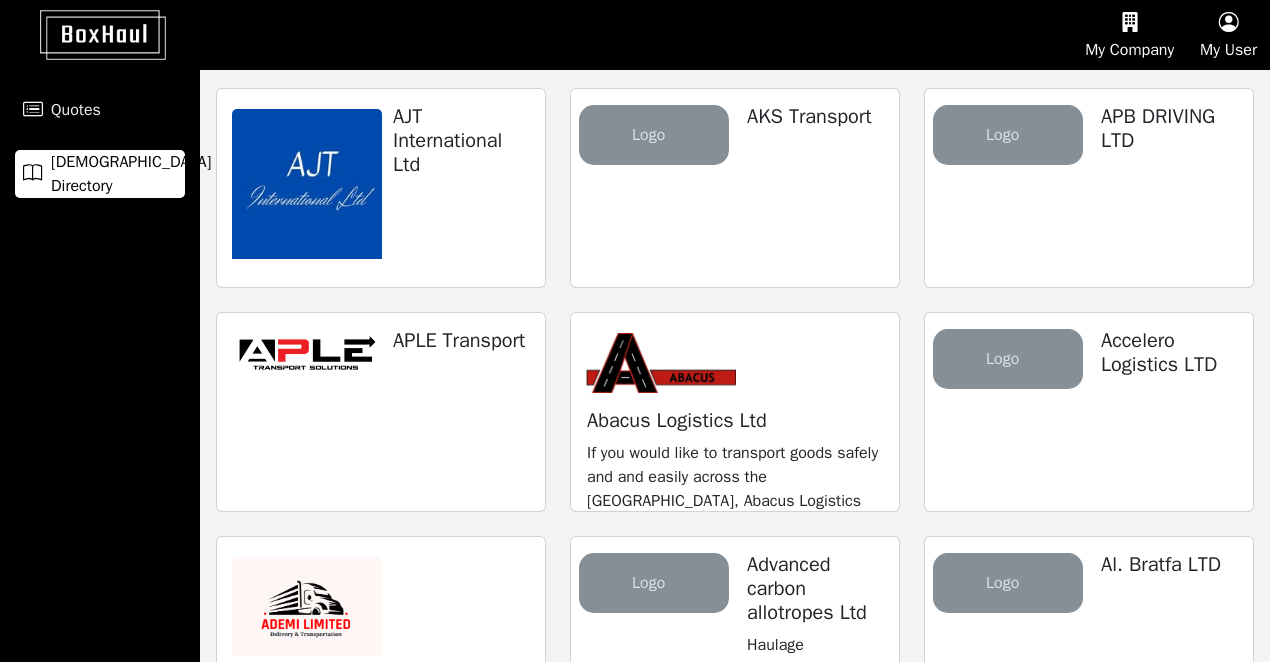 click at bounding box center [1228, 23] 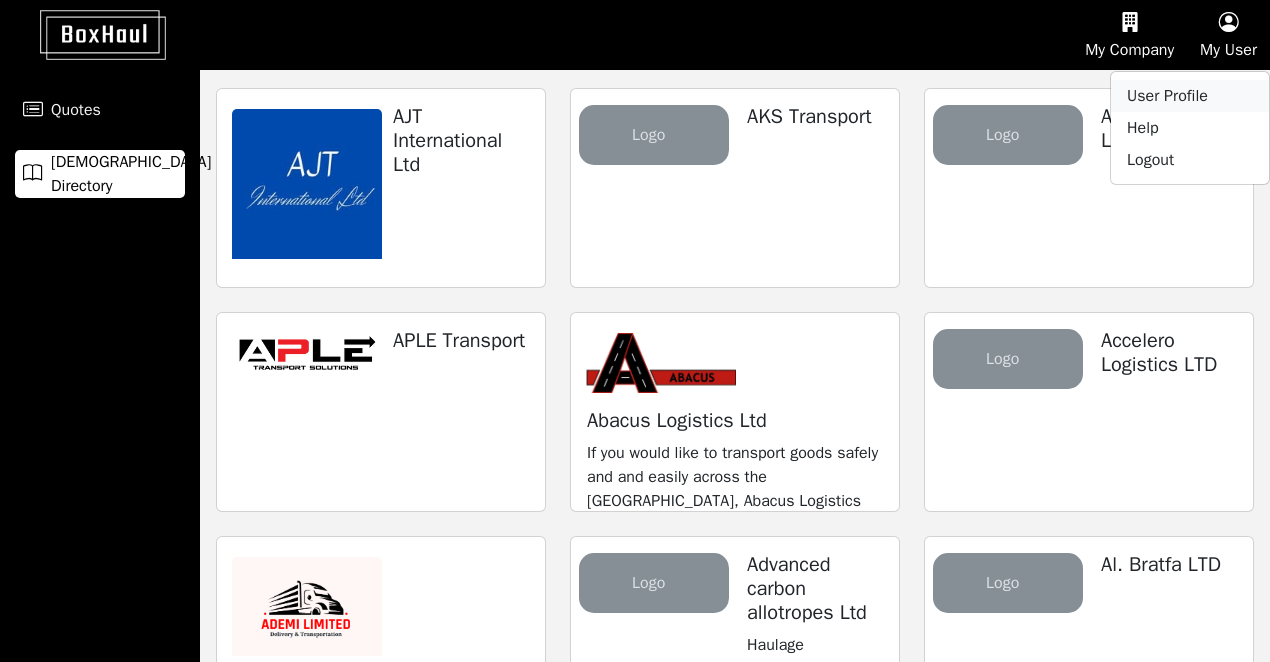 click on "User Profile" at bounding box center (1190, 96) 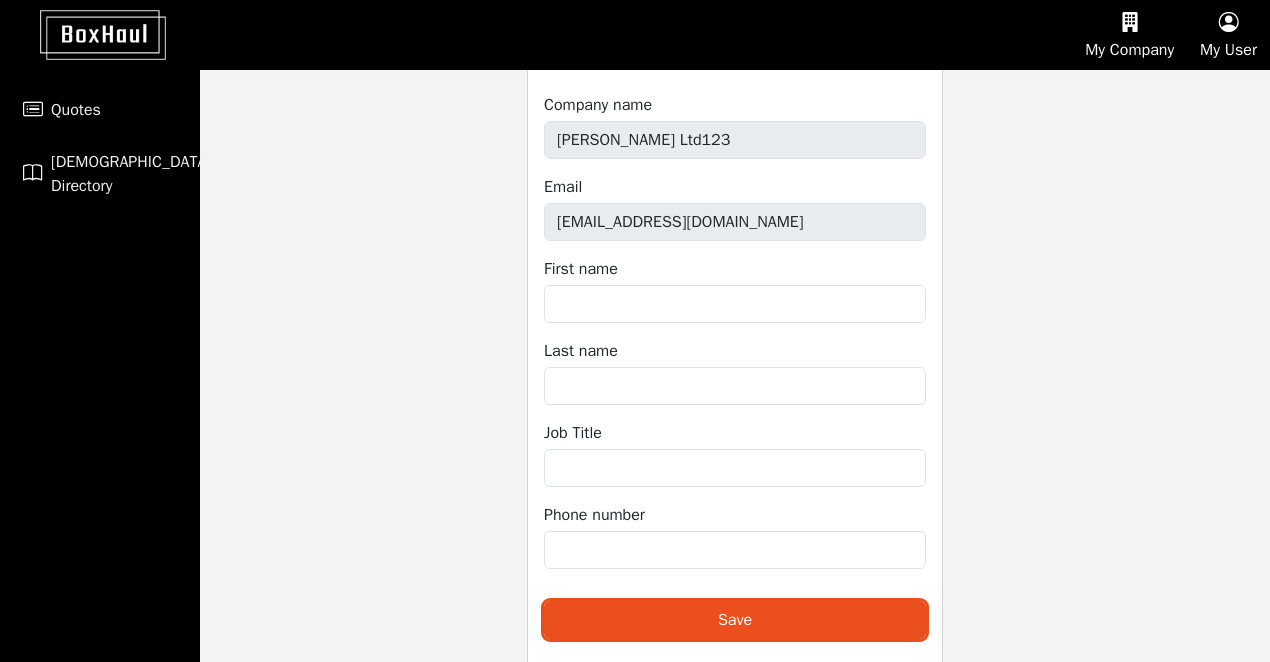 type on "Shipper" 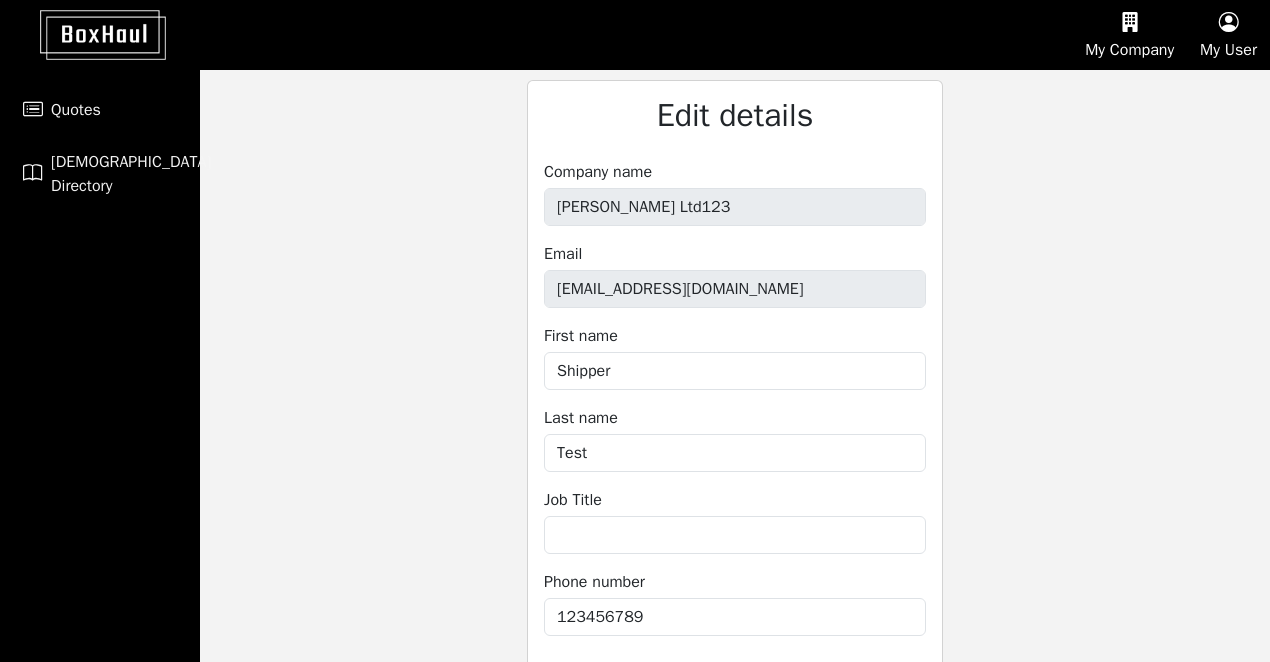 scroll, scrollTop: 151, scrollLeft: 0, axis: vertical 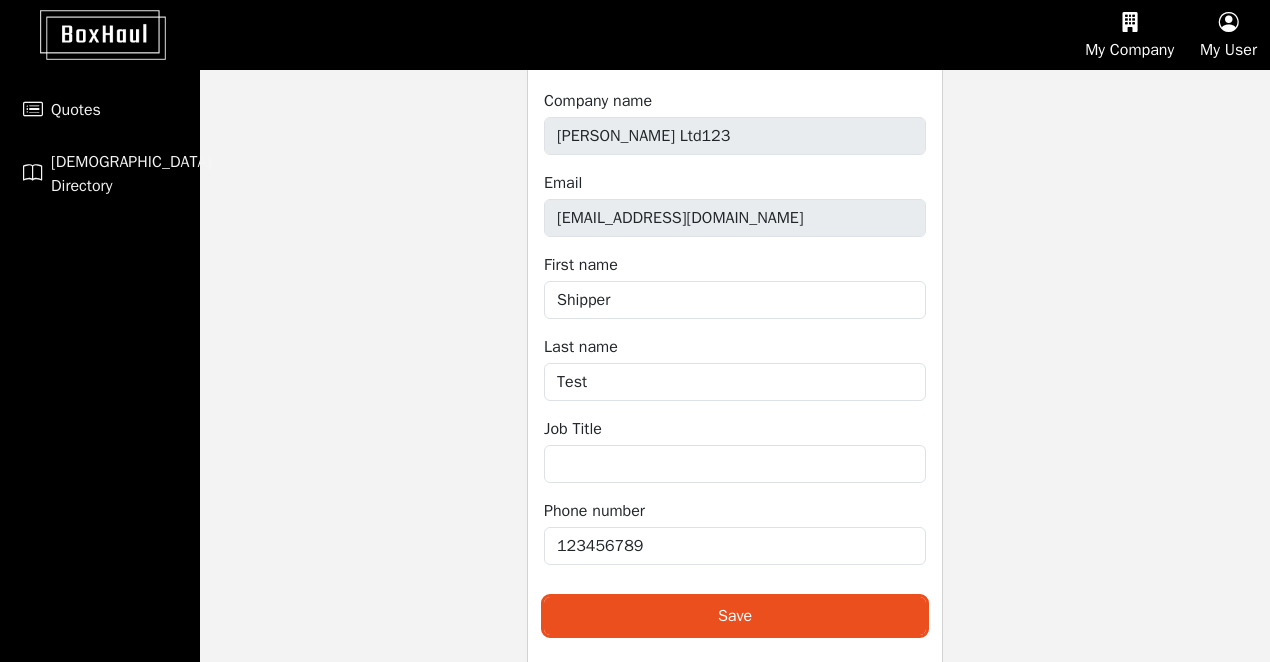 click on "My User" at bounding box center (1129, 35) 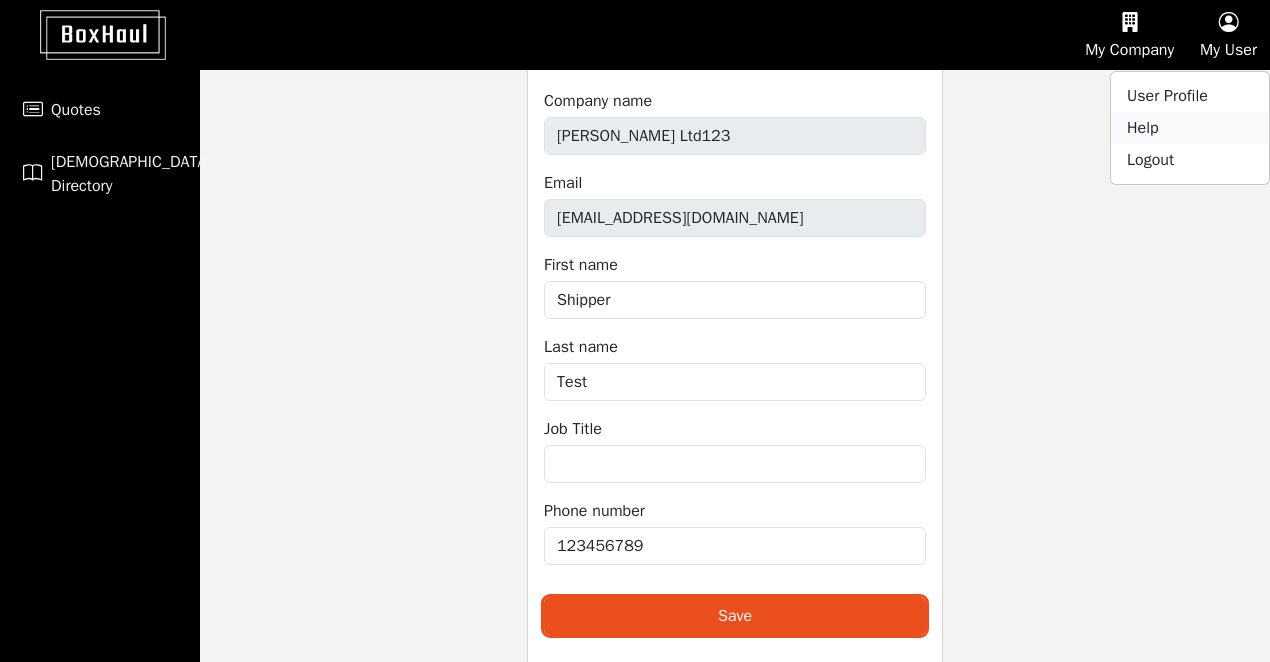 click on "Help" at bounding box center (1190, 128) 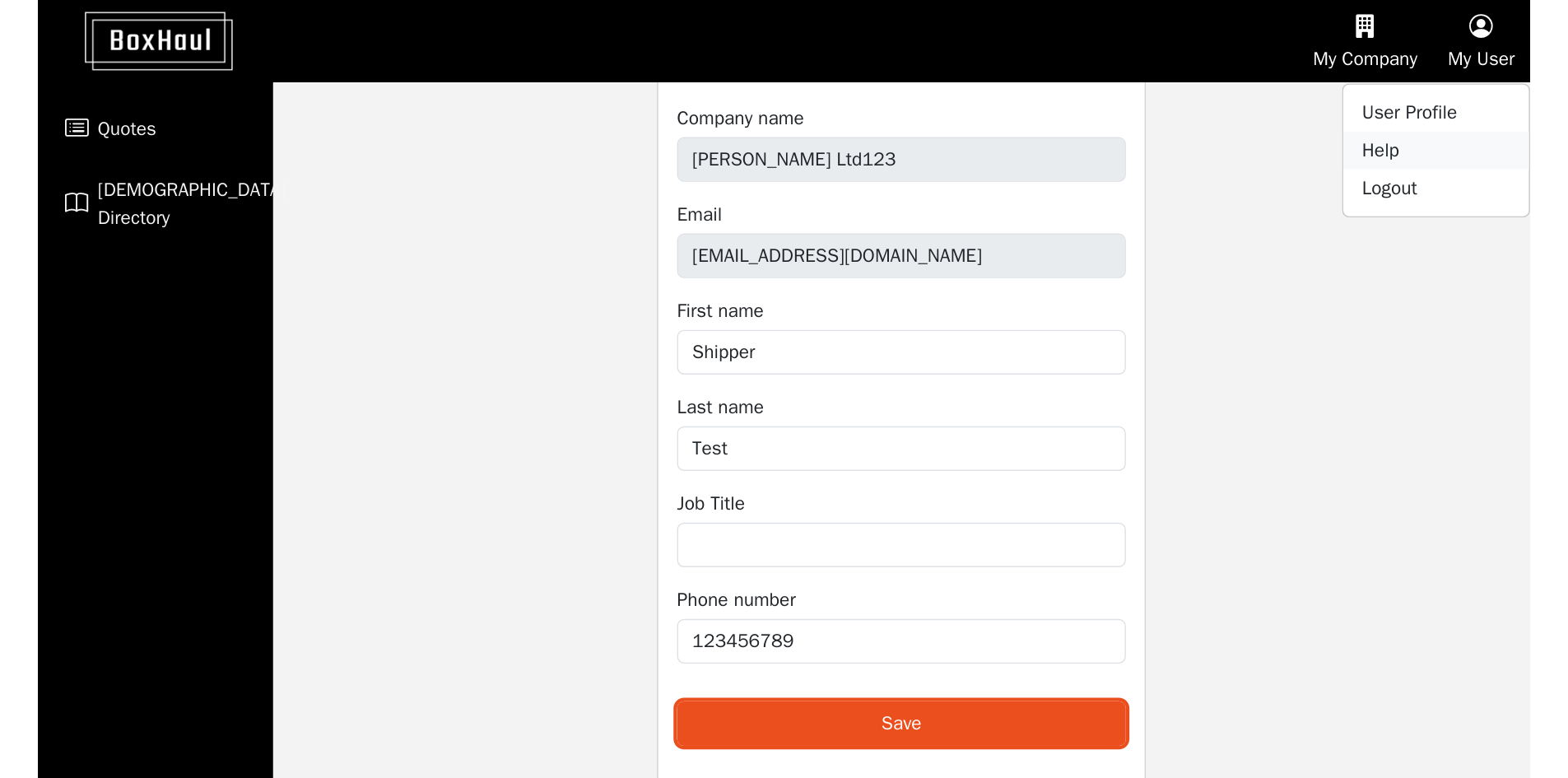 scroll, scrollTop: 0, scrollLeft: 0, axis: both 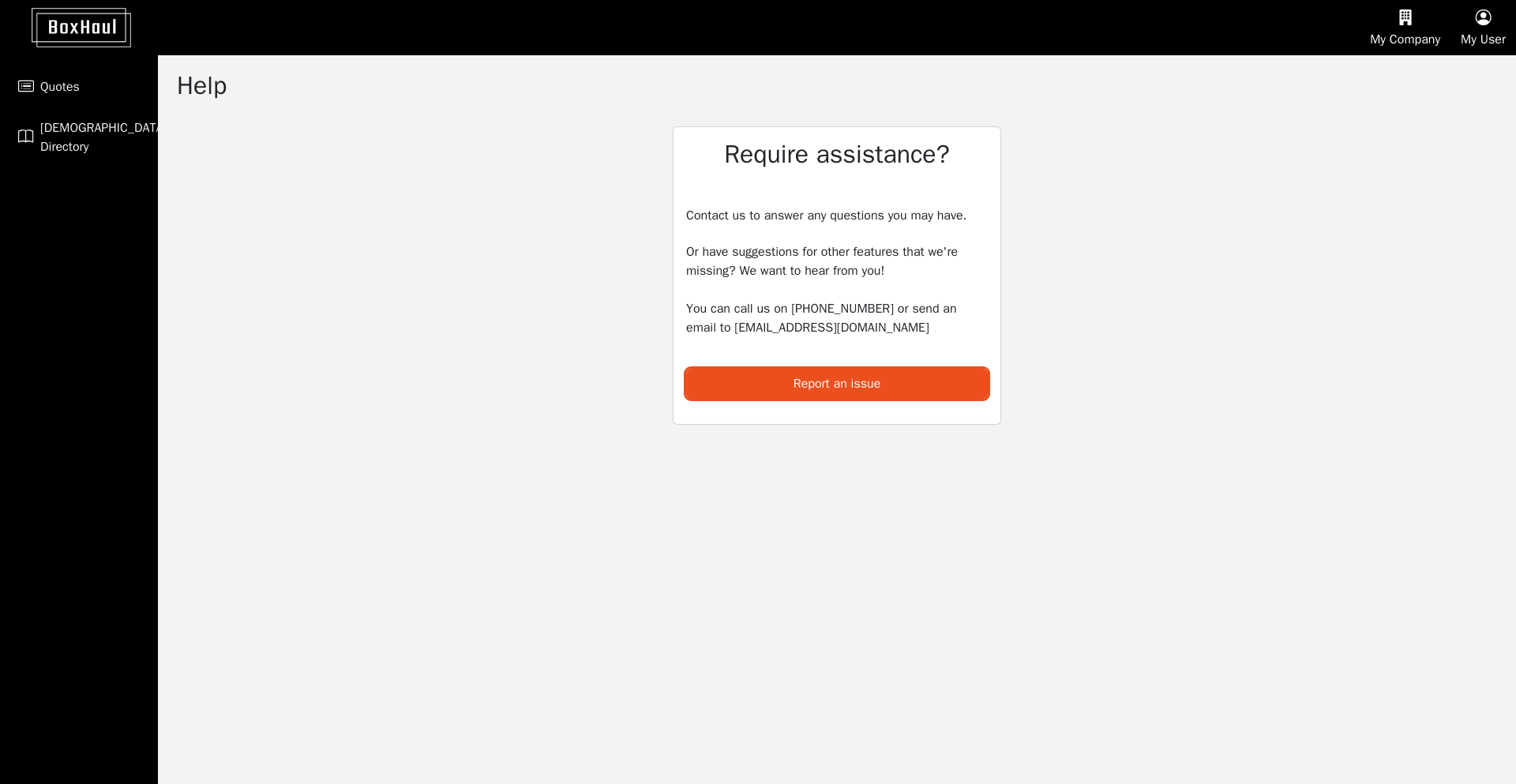 click on "Require assistance? Contact us to answer any questions you may have. Or have suggestions for other features that we're missing? We want to hear from you! You can call us on 07584067698 or send an email to info@boxhaul.co Report an issue" at bounding box center (837, 276) 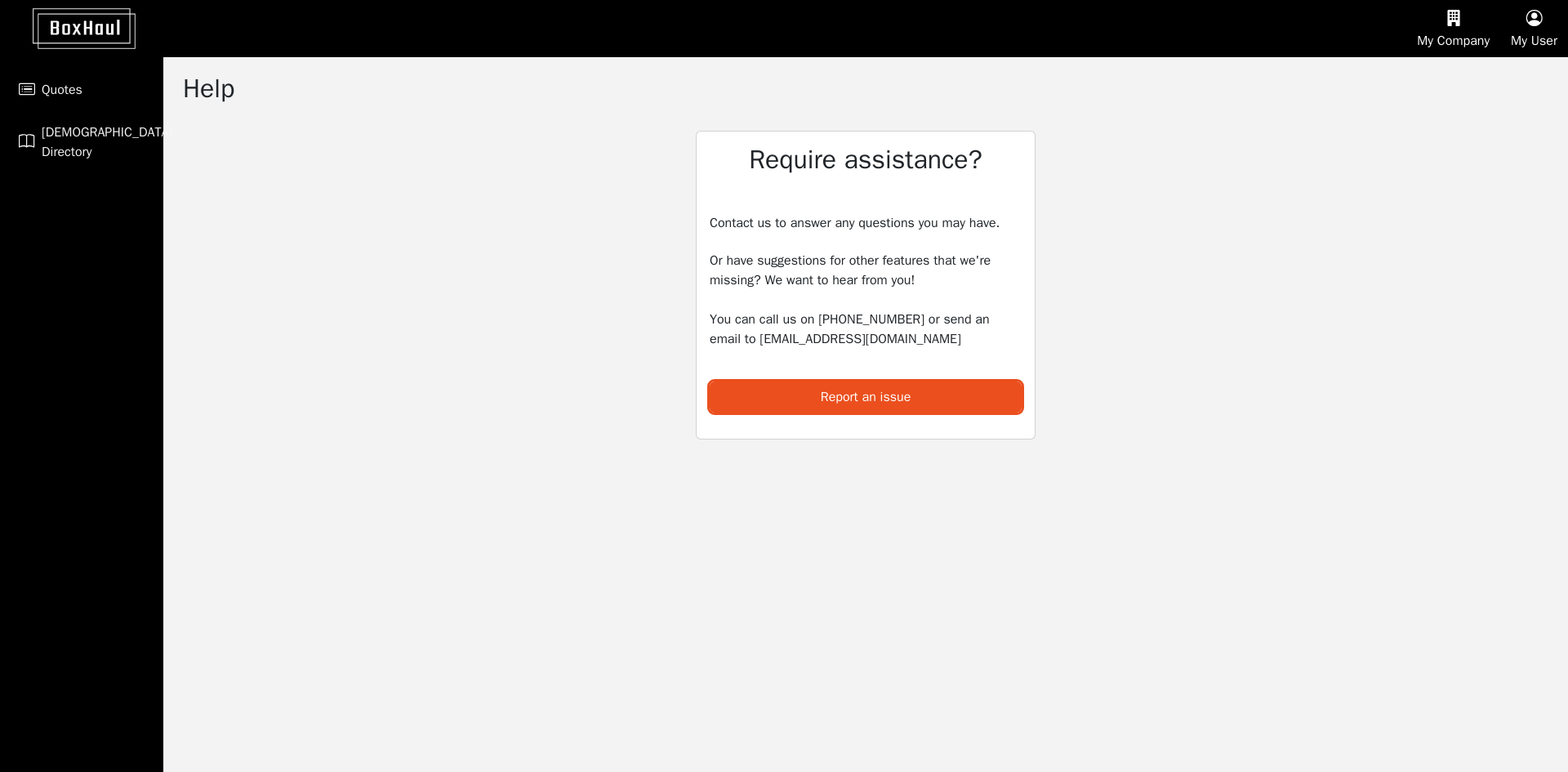 click on "My User" at bounding box center [1453, 29] 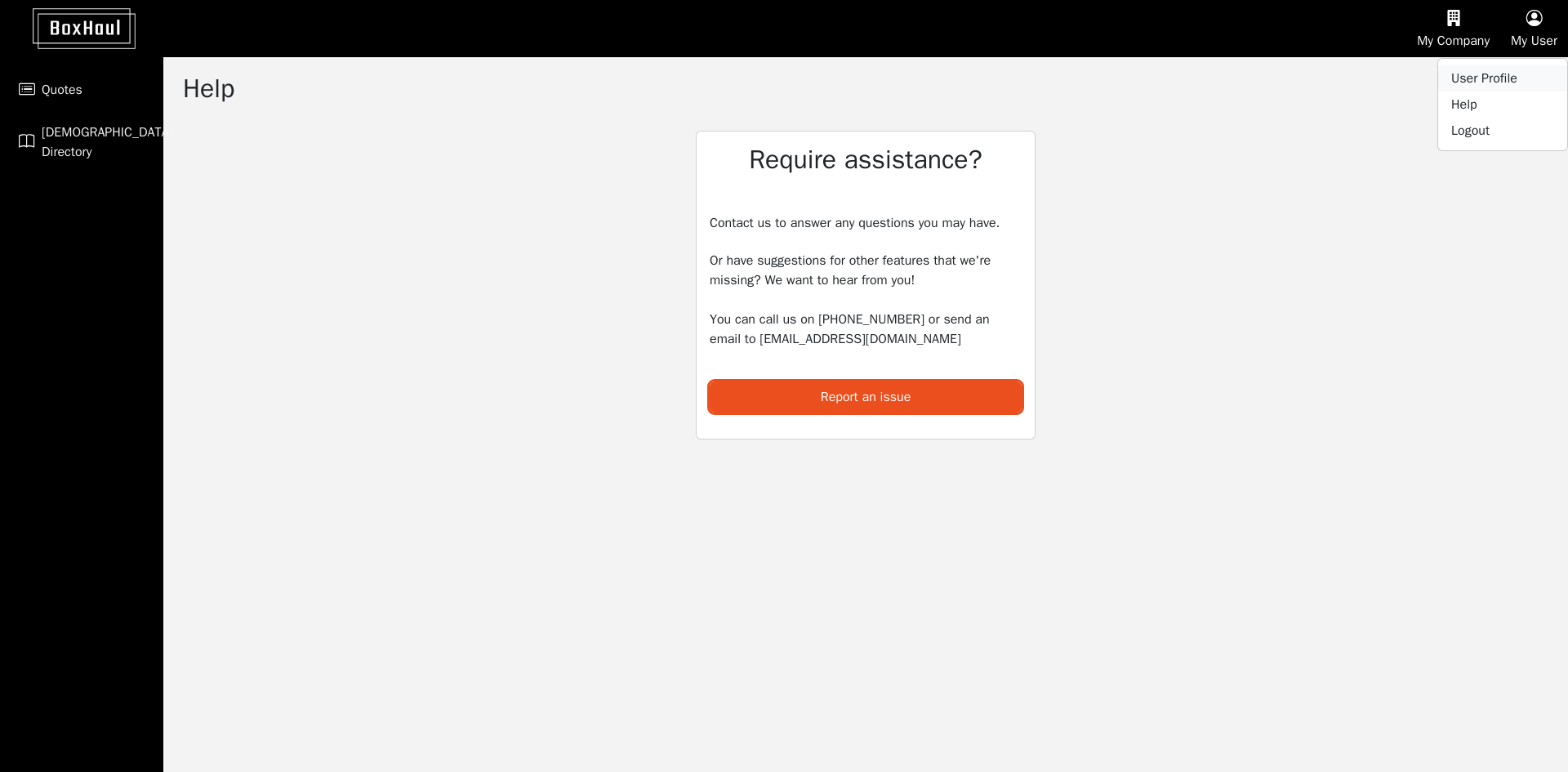 click on "User Profile" at bounding box center [1503, 78] 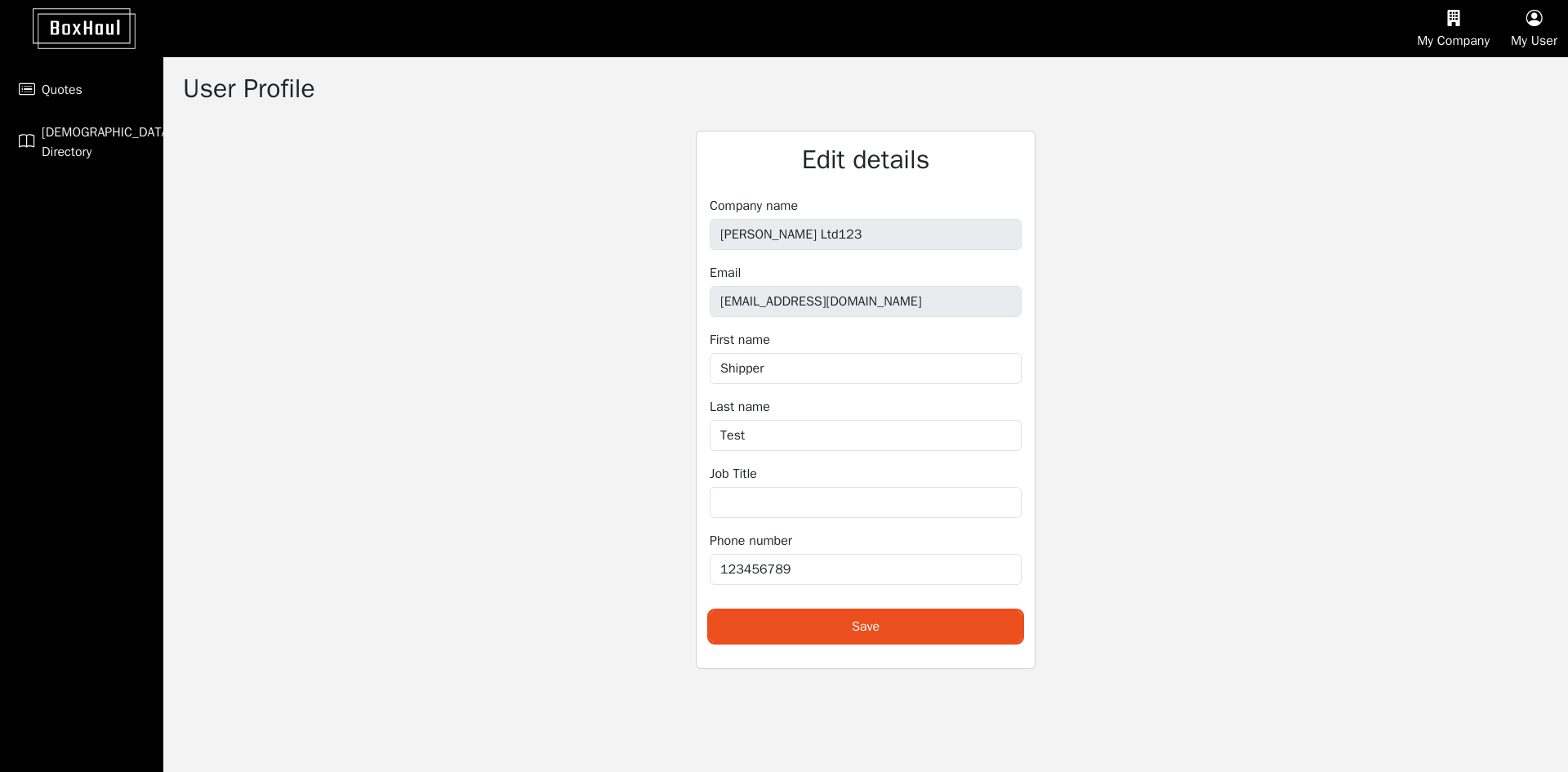 click on "My User" at bounding box center [1453, 29] 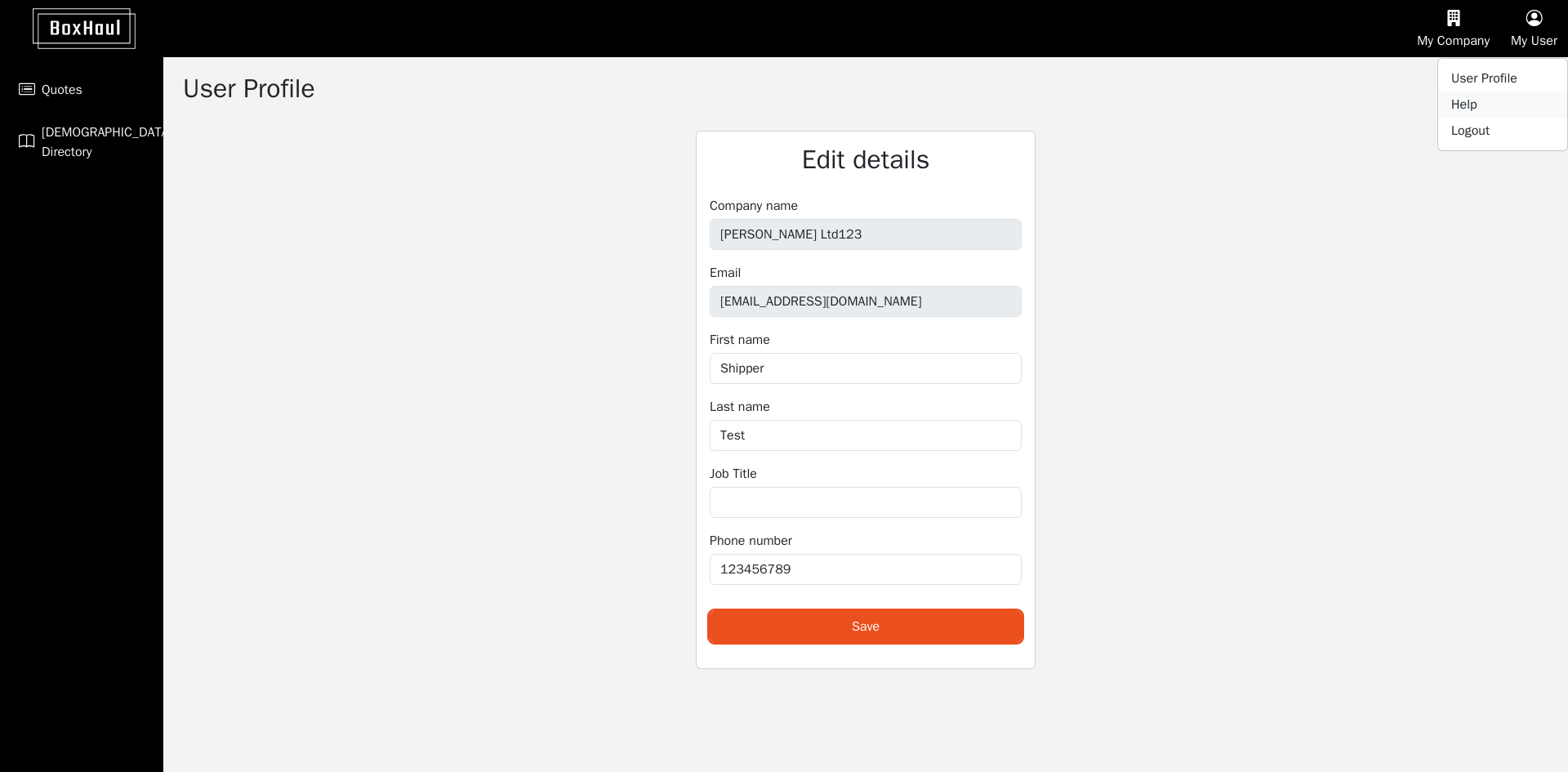 click on "Help" at bounding box center [1503, 105] 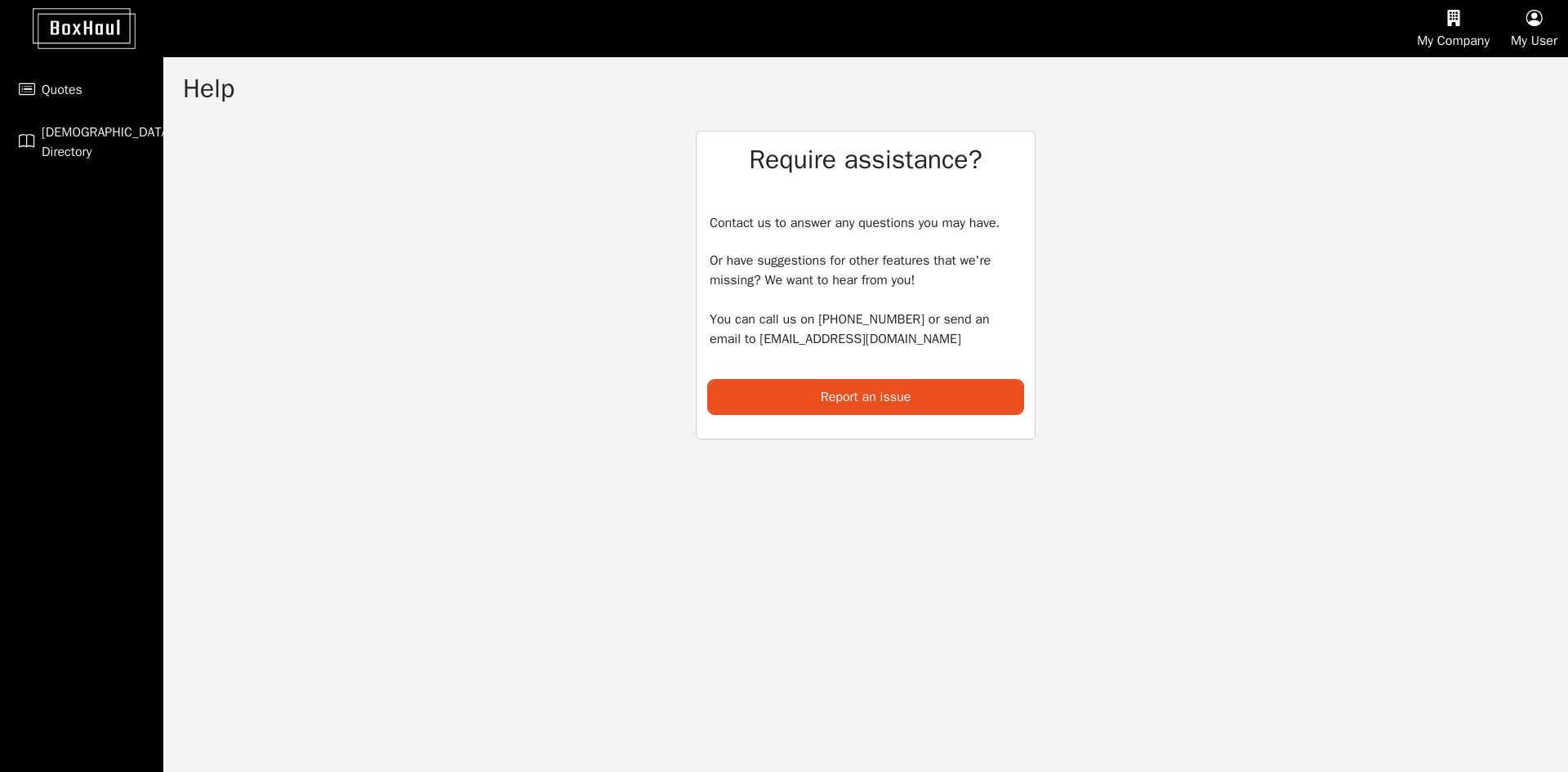 click on "My User" at bounding box center [1453, 29] 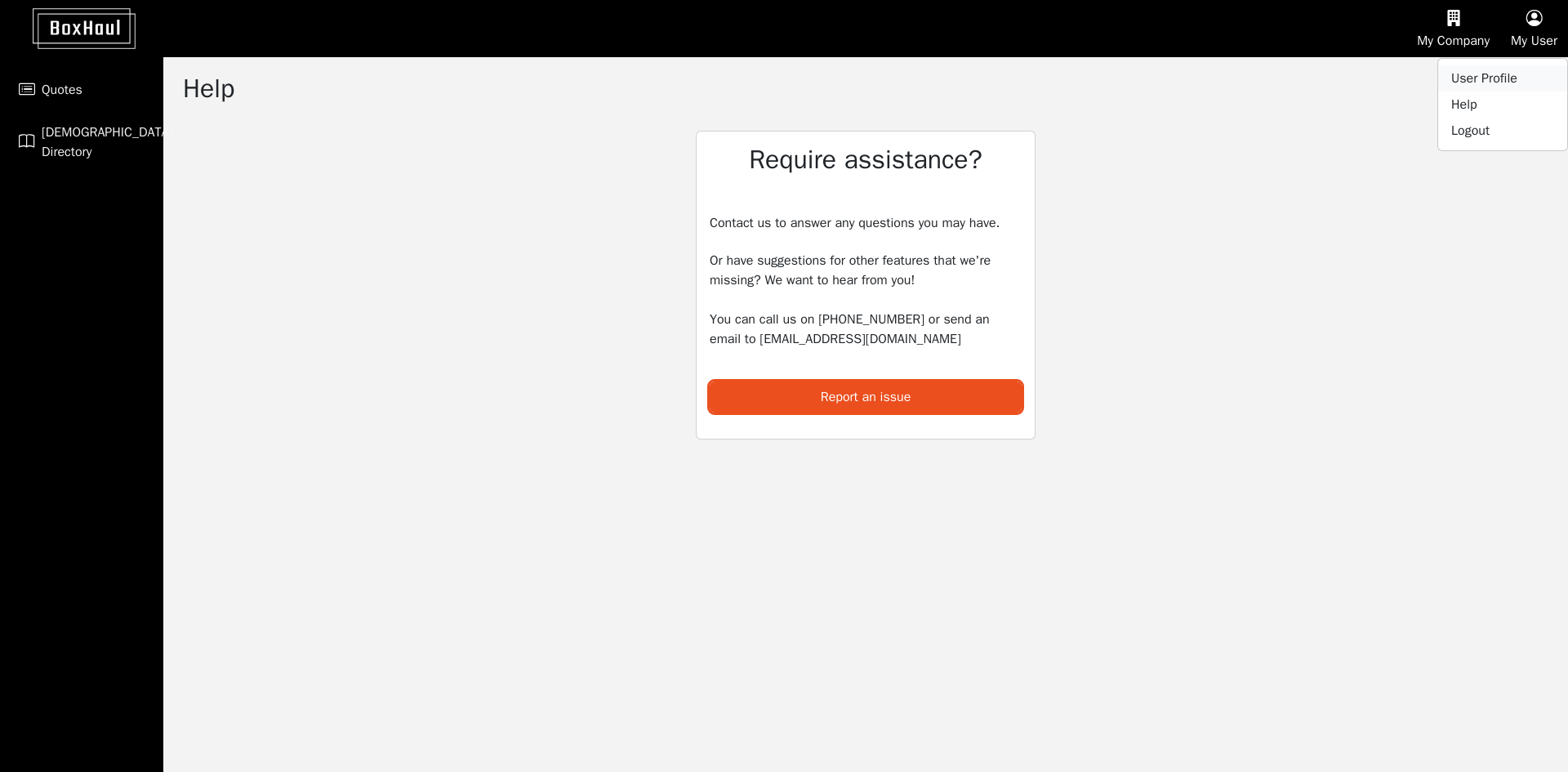 click on "User Profile" at bounding box center (1503, 78) 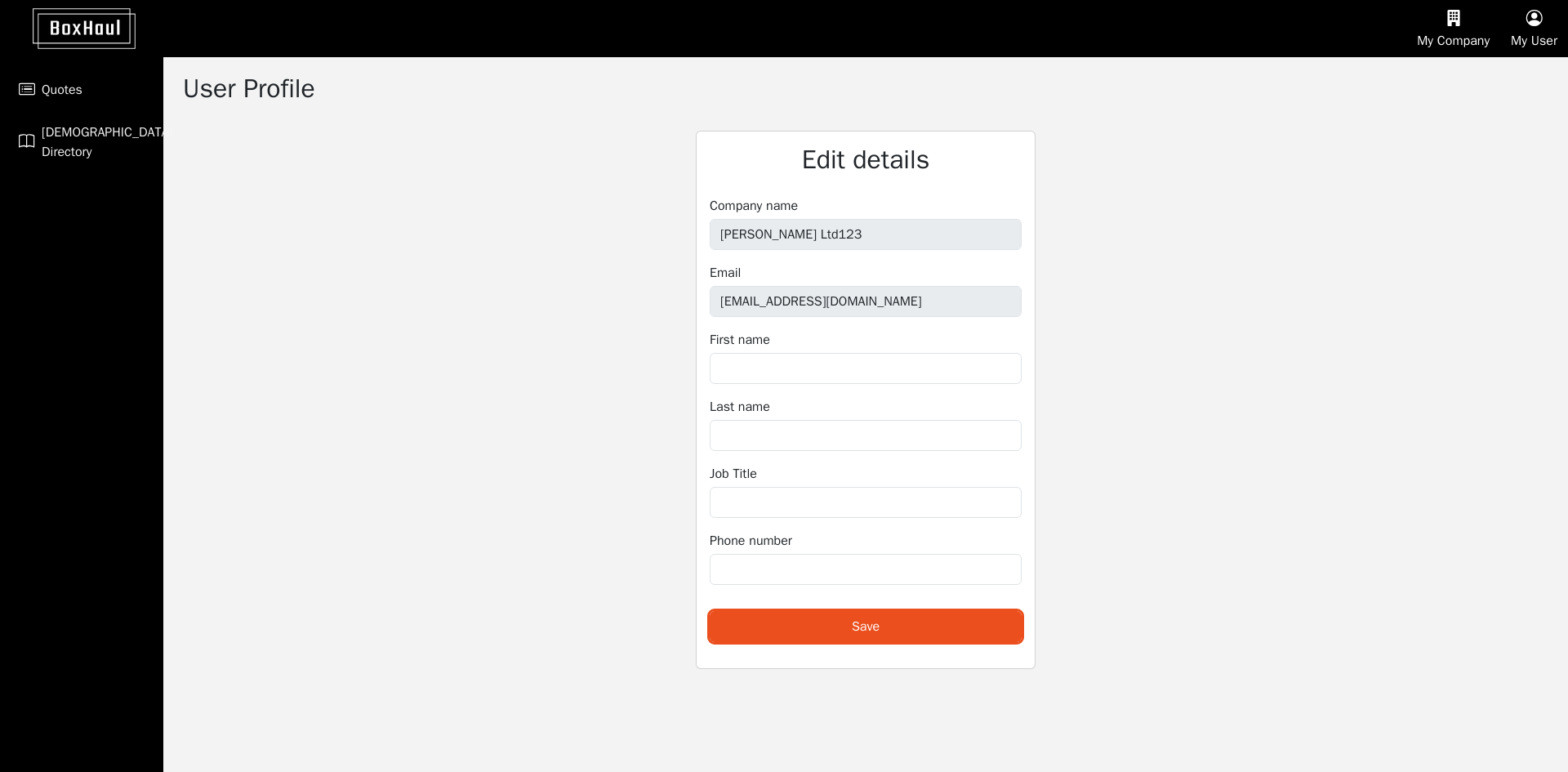 type on "Shipper" 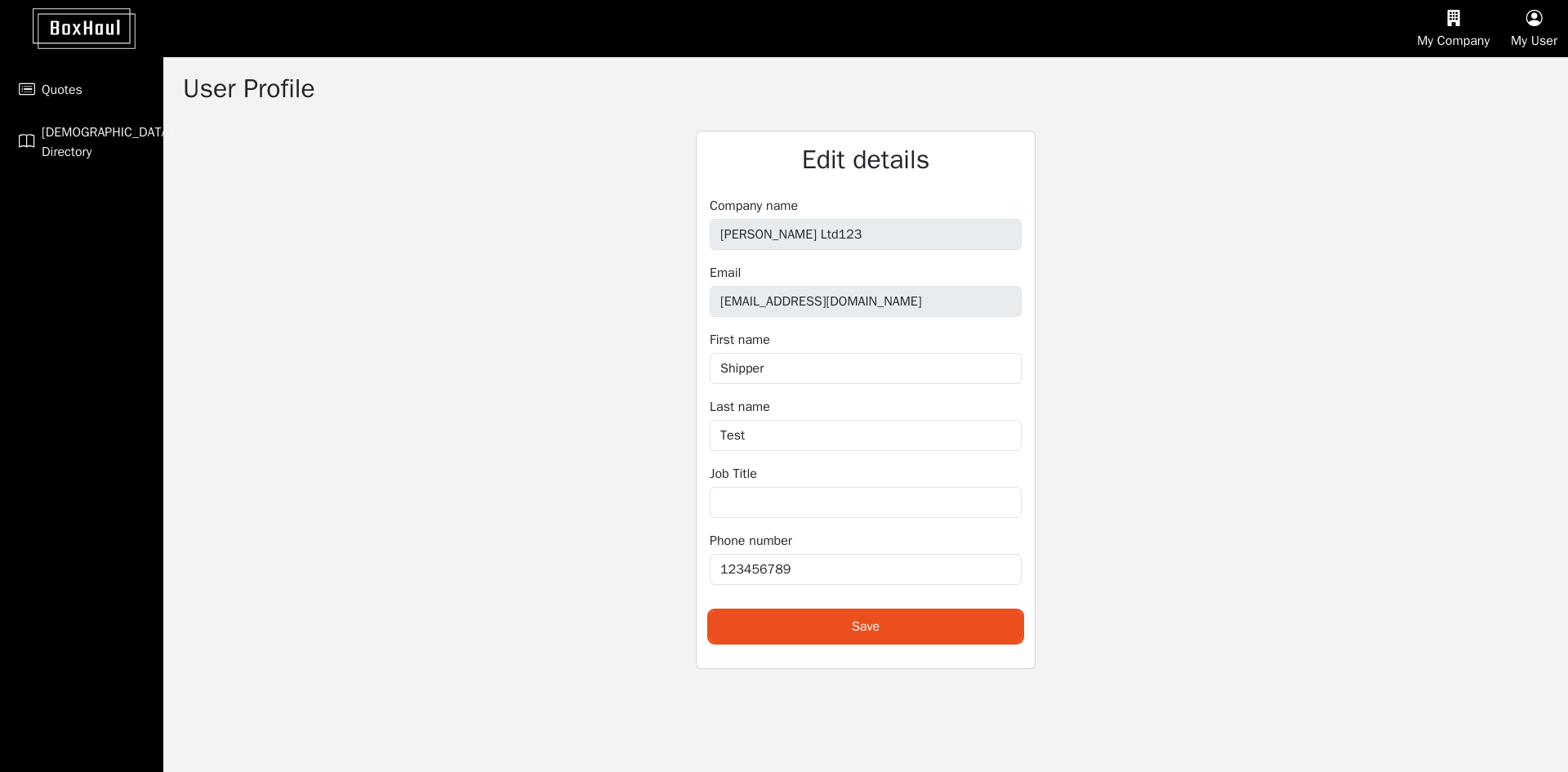 click on "My Company" at bounding box center [1453, 29] 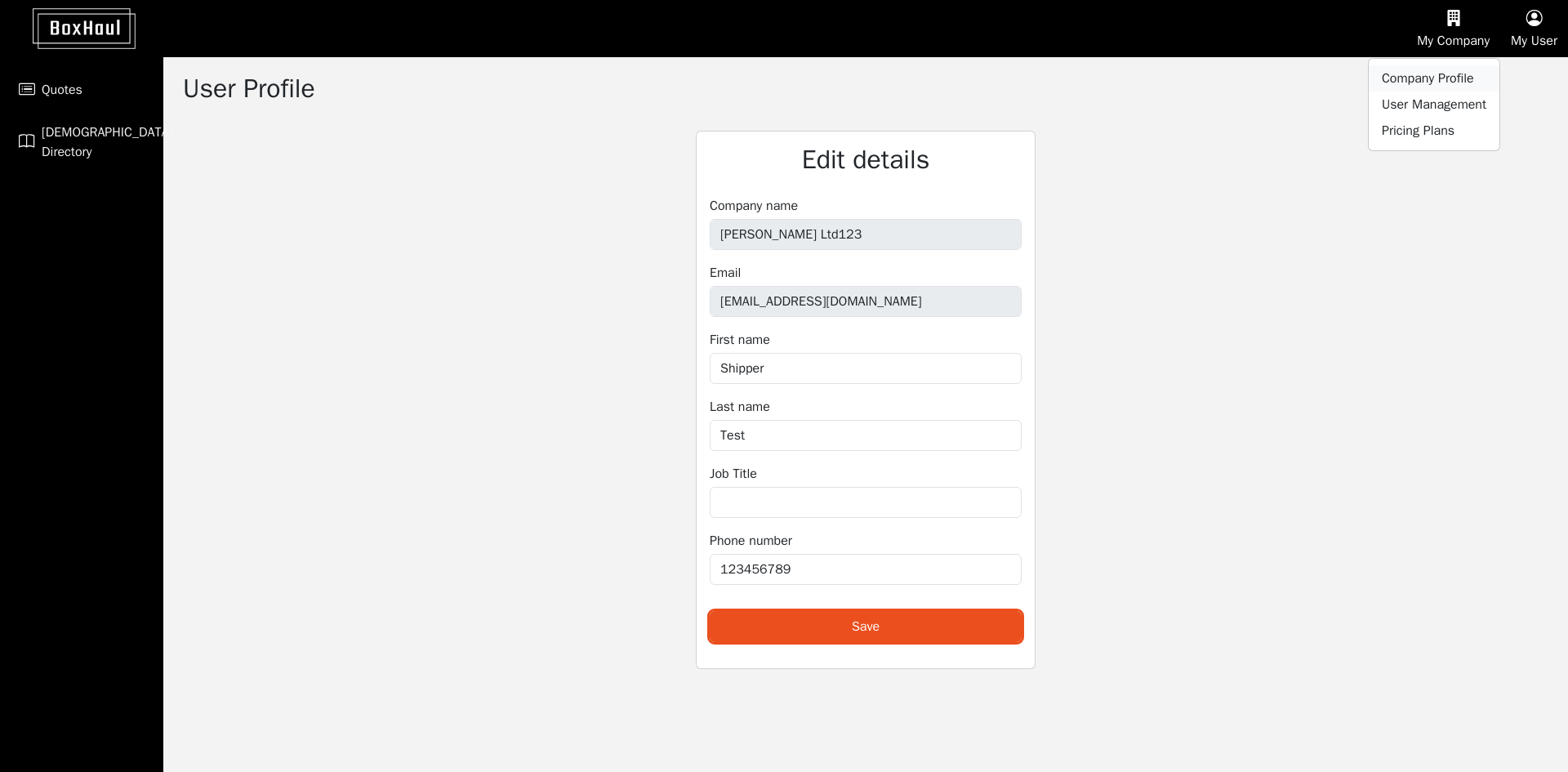 click on "Company Profile" at bounding box center [1434, 78] 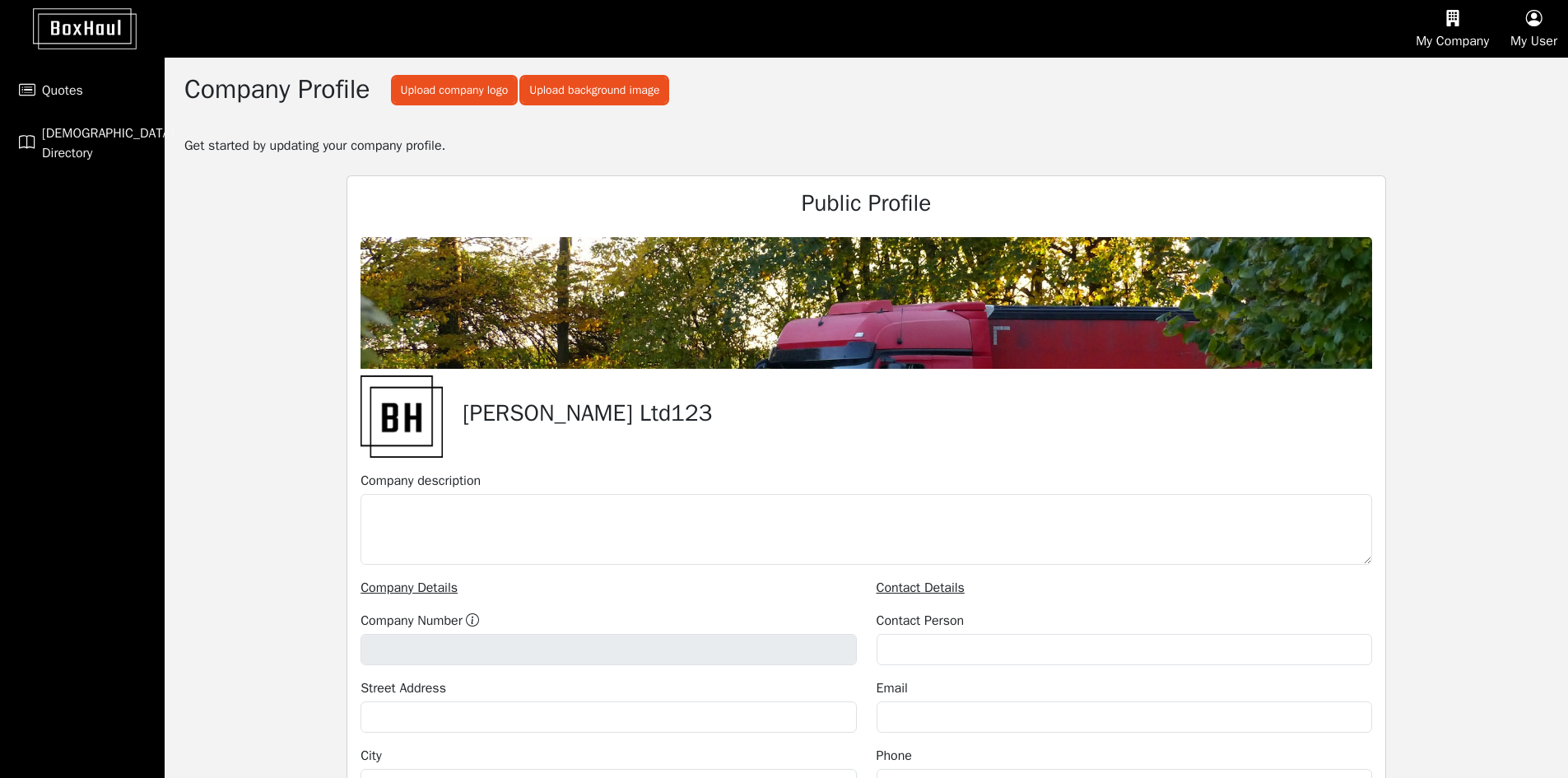 click on "My Company" at bounding box center [1452, 29] 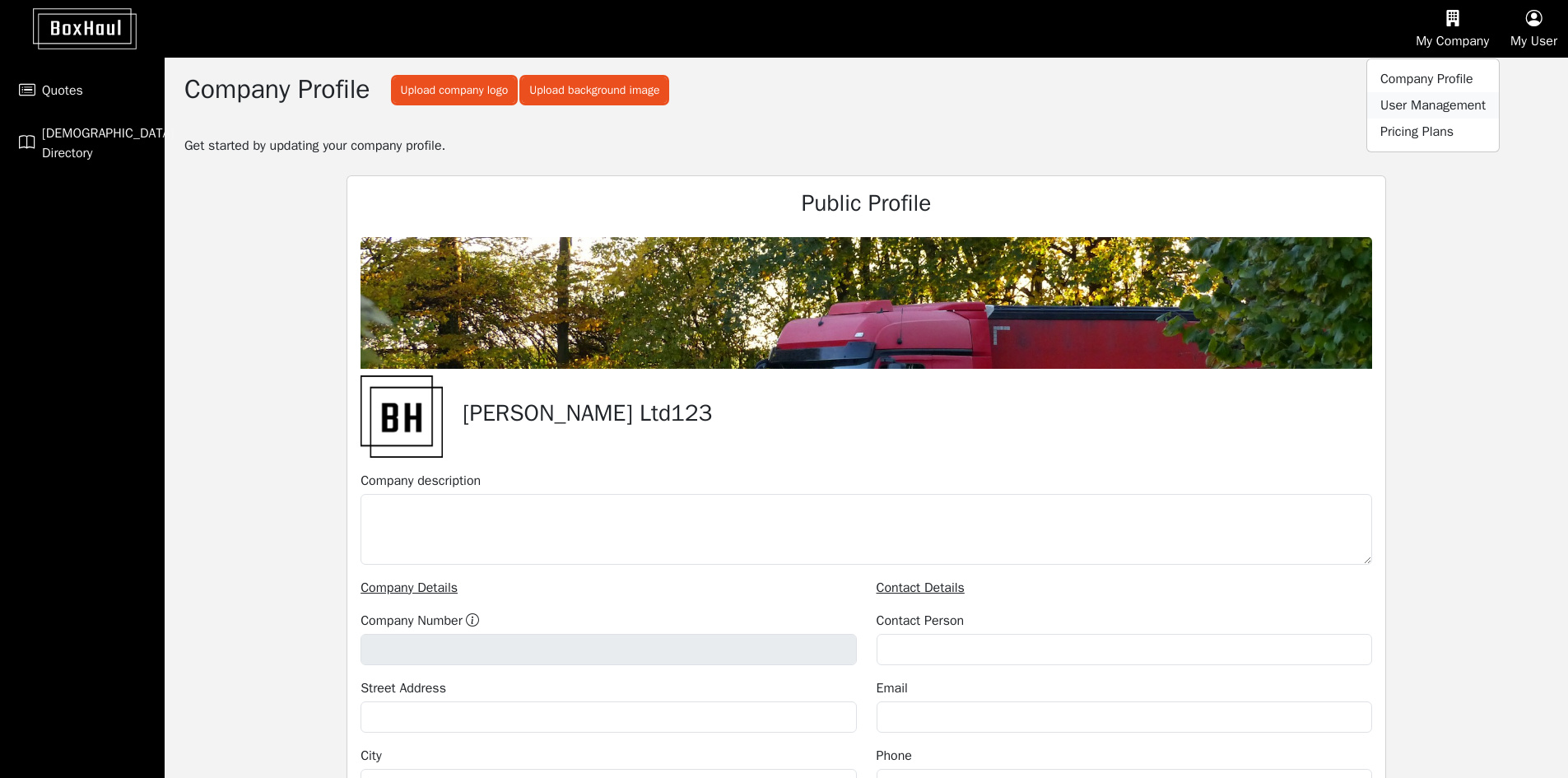 click on "User Management" at bounding box center [1433, 105] 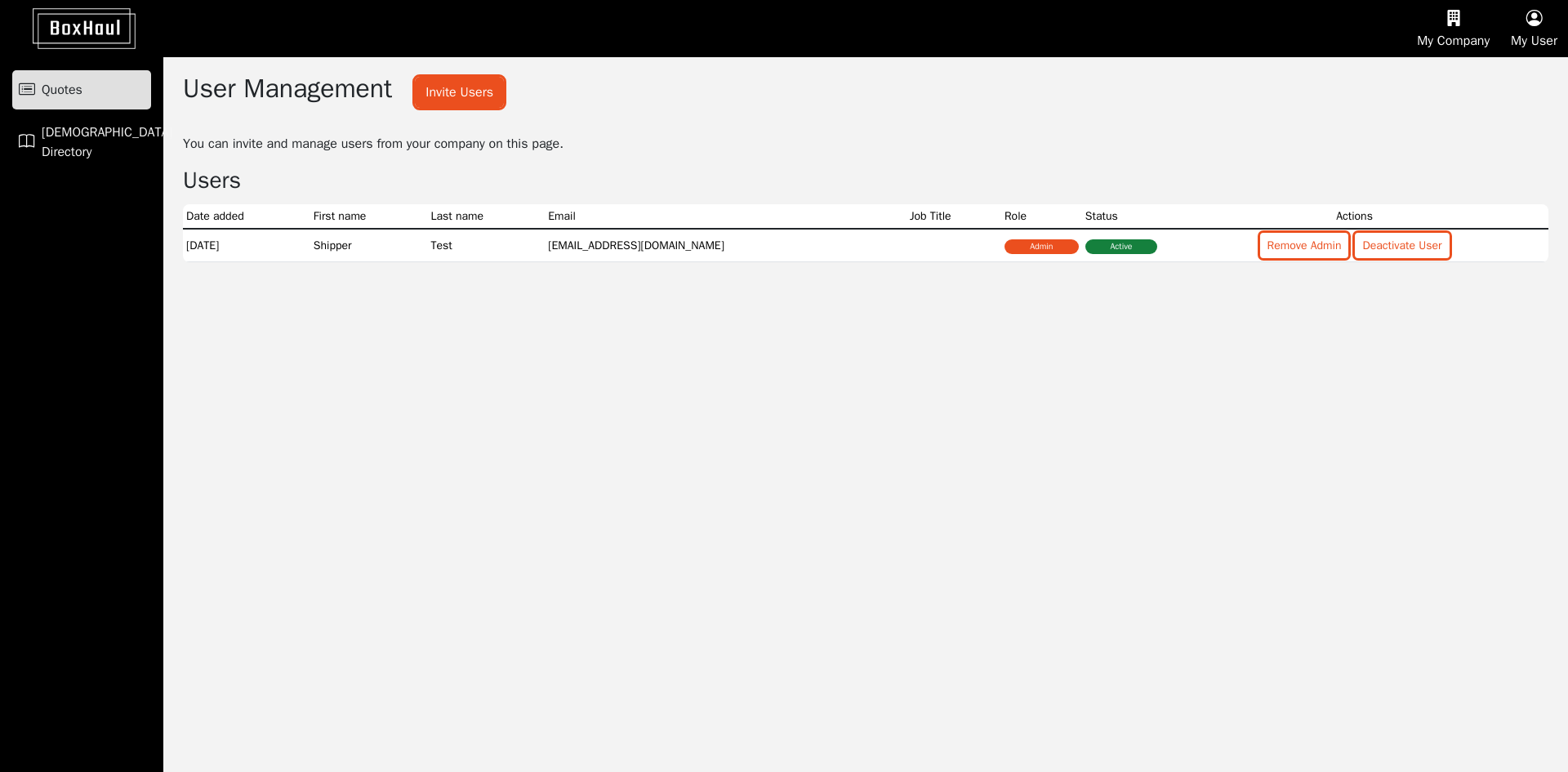 click on "Quotes" at bounding box center (82, 90) 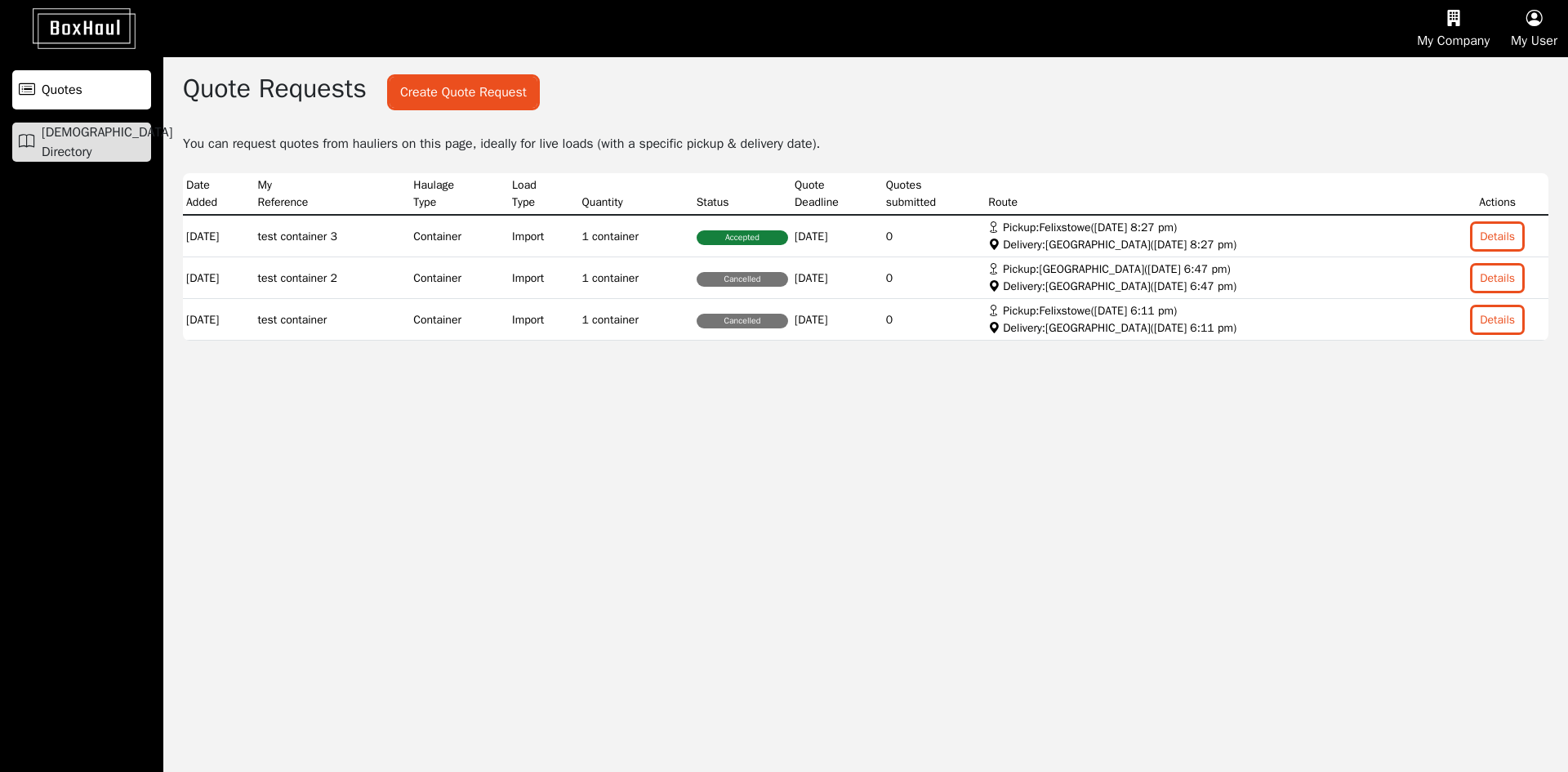 click on "Haulier Directory" at bounding box center [107, 142] 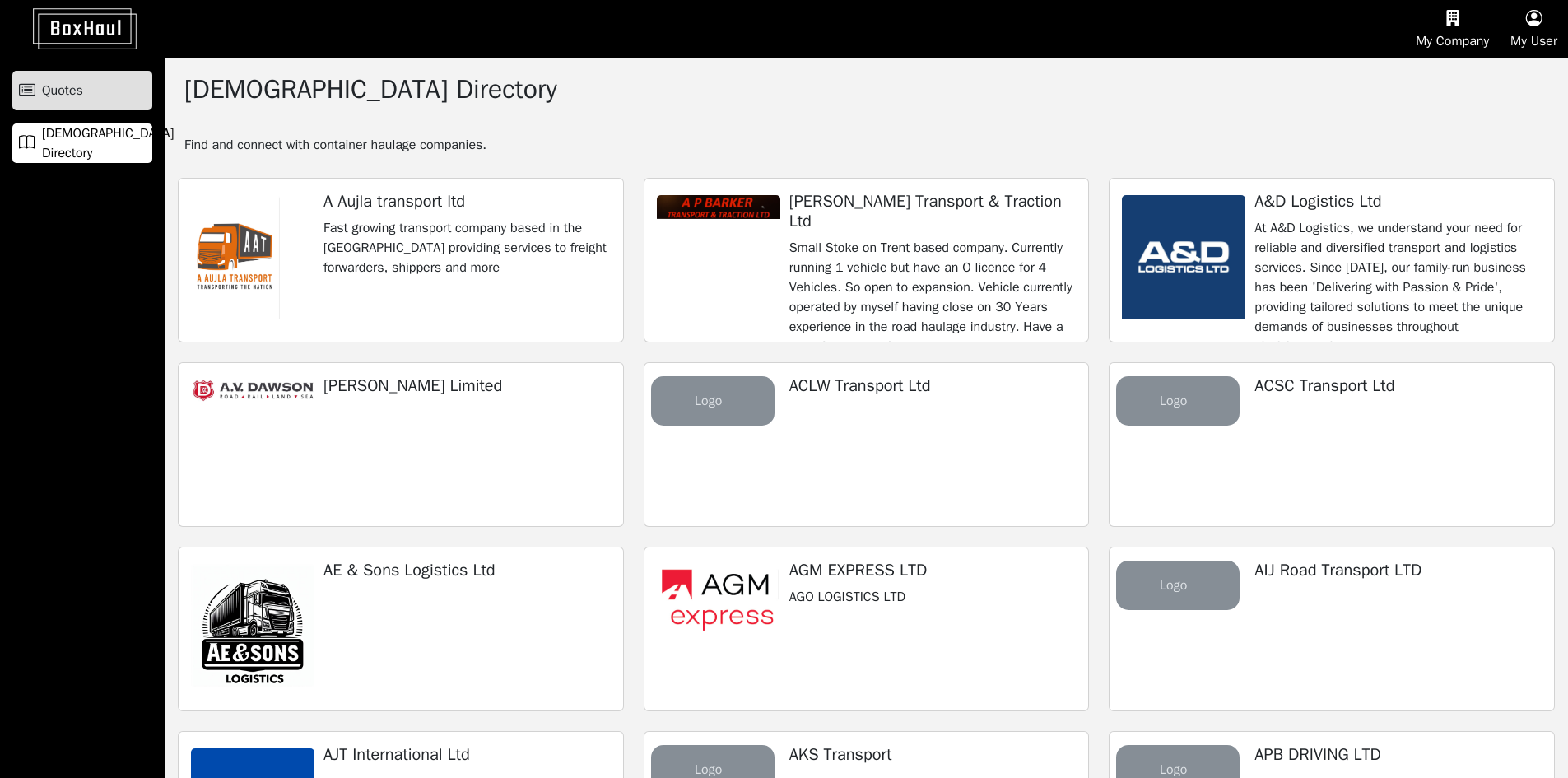 click on "Quotes" at bounding box center [82, 91] 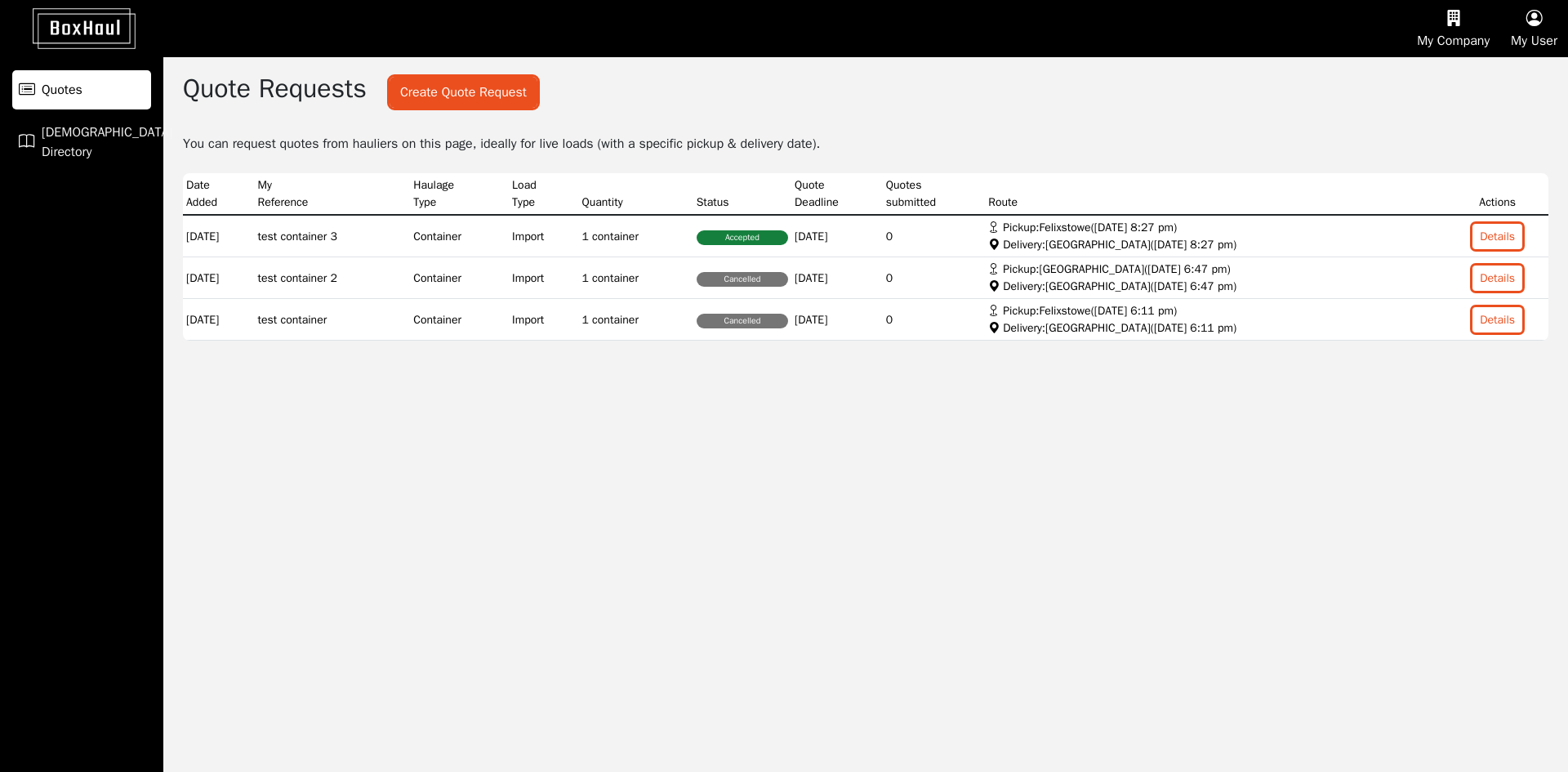 click on "Quotes Haulier Directory" at bounding box center [82, 414] 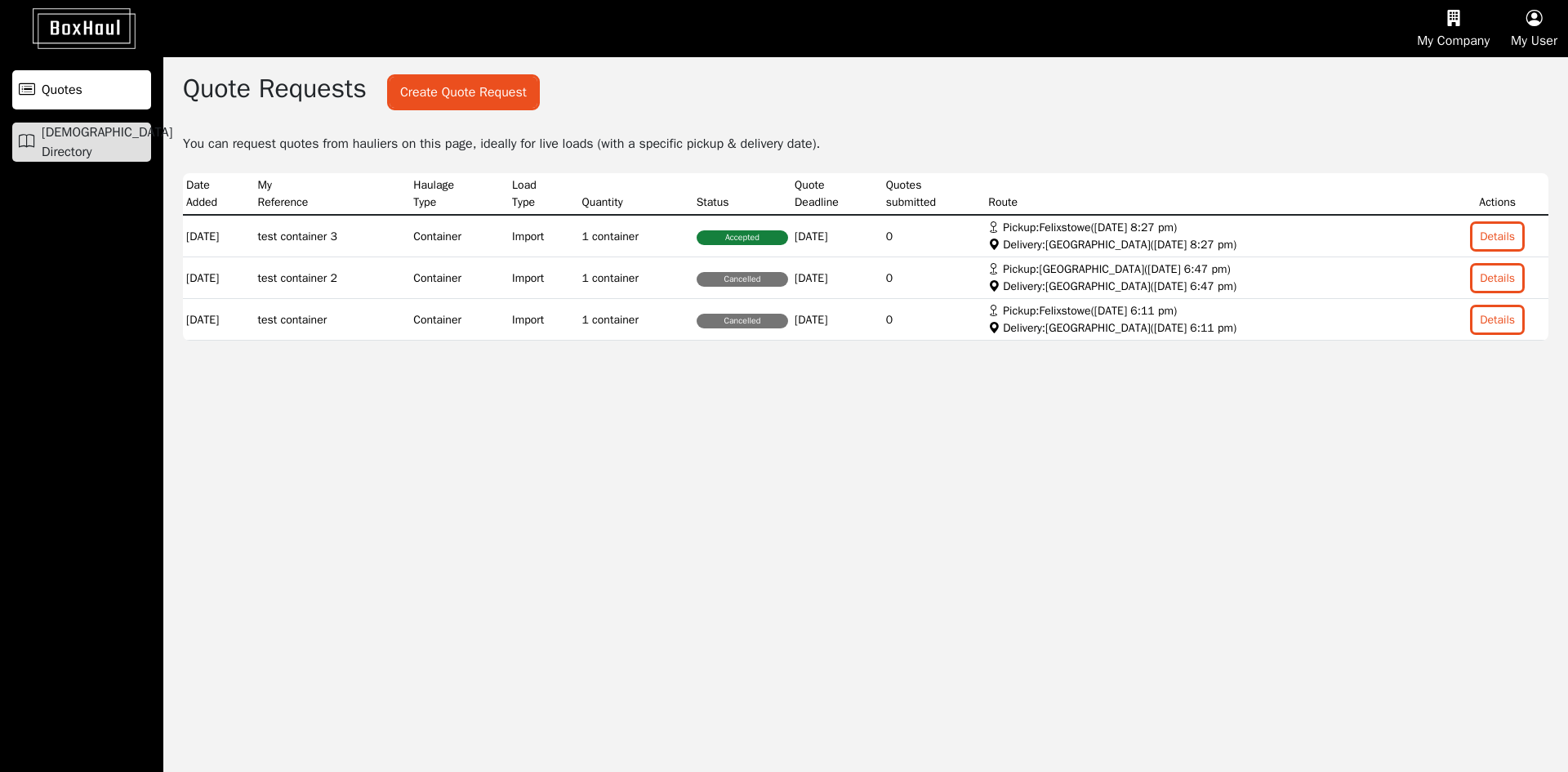 click on "Haulier Directory" at bounding box center [107, 142] 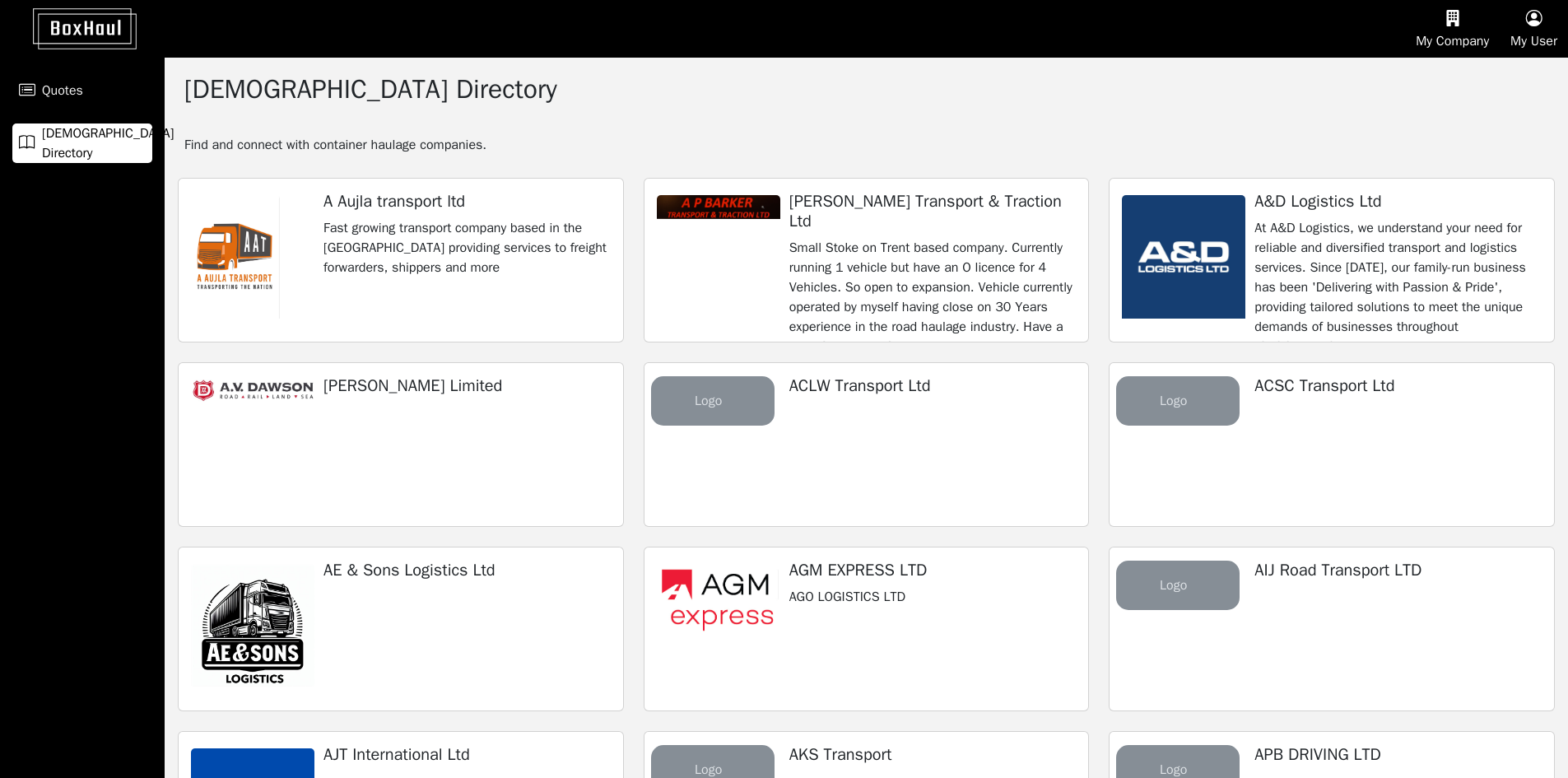 click on "Fast growing transport company based in the midlands providing services to freight forwarders, shippers and more" at bounding box center (467, 248) 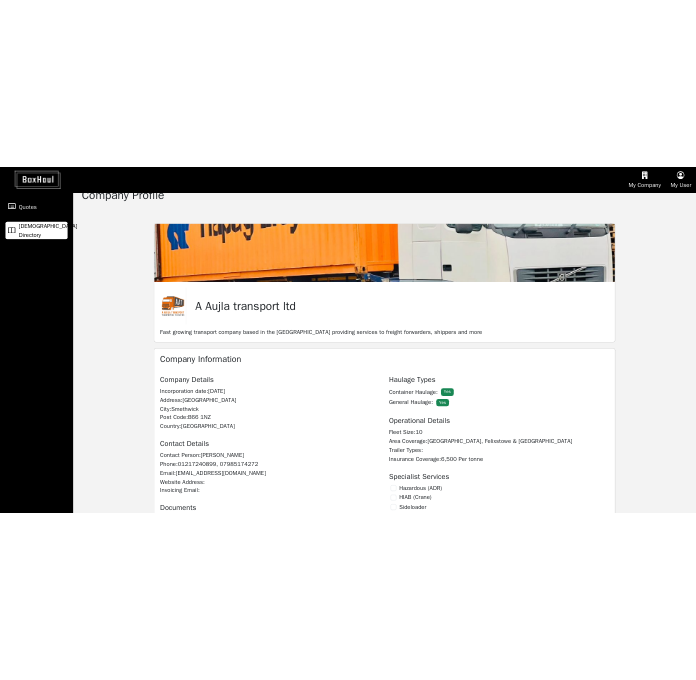 scroll, scrollTop: 0, scrollLeft: 0, axis: both 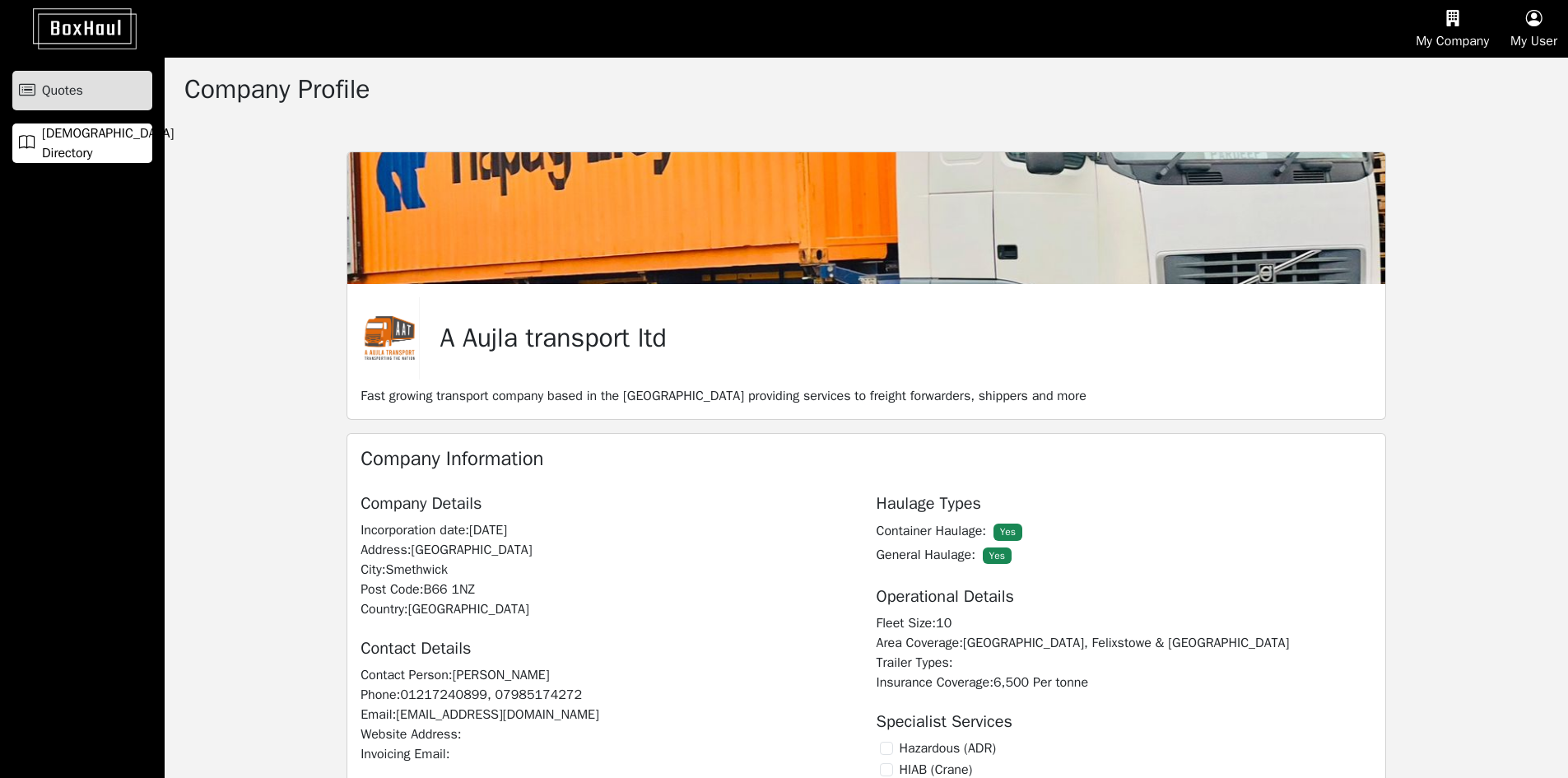 click on "Quotes" at bounding box center (82, 91) 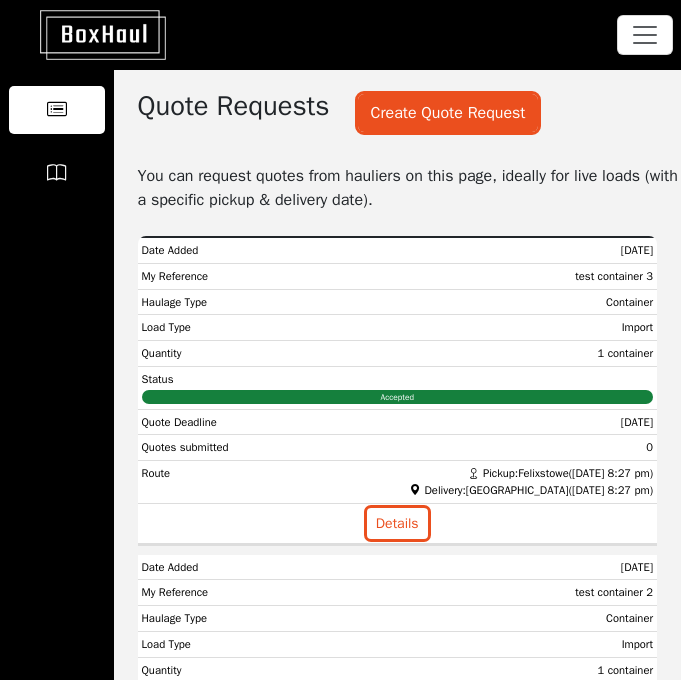 click on "My Company Company Profile User Management Pricing Plans My User User Profile Help Logout" at bounding box center [340, 35] 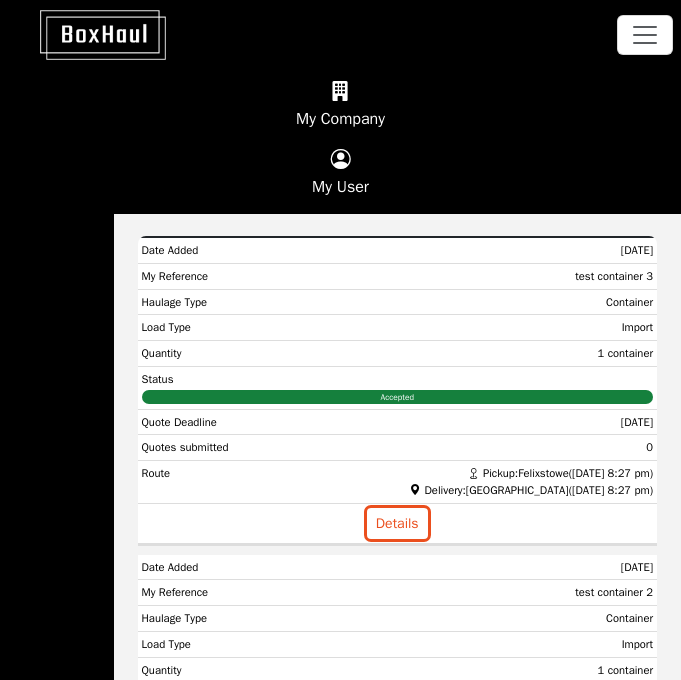 click at bounding box center [340, 160] 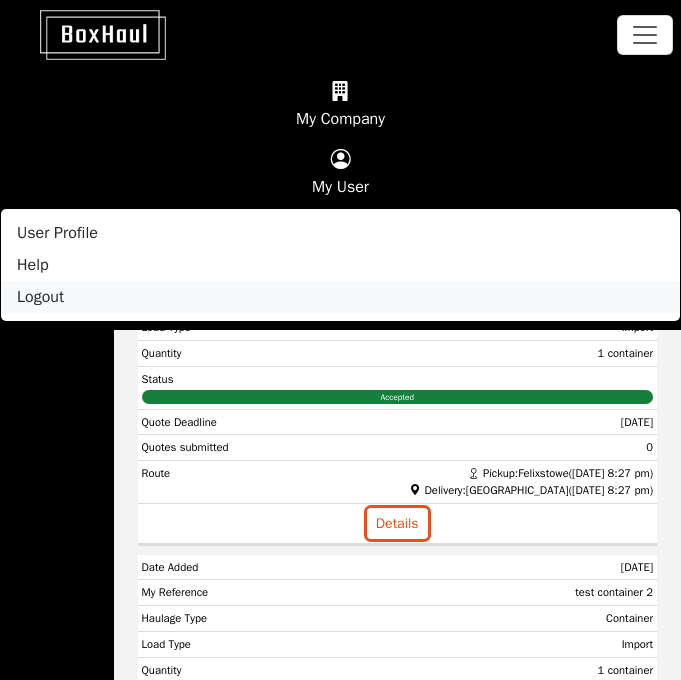click on "Logout" at bounding box center [340, 297] 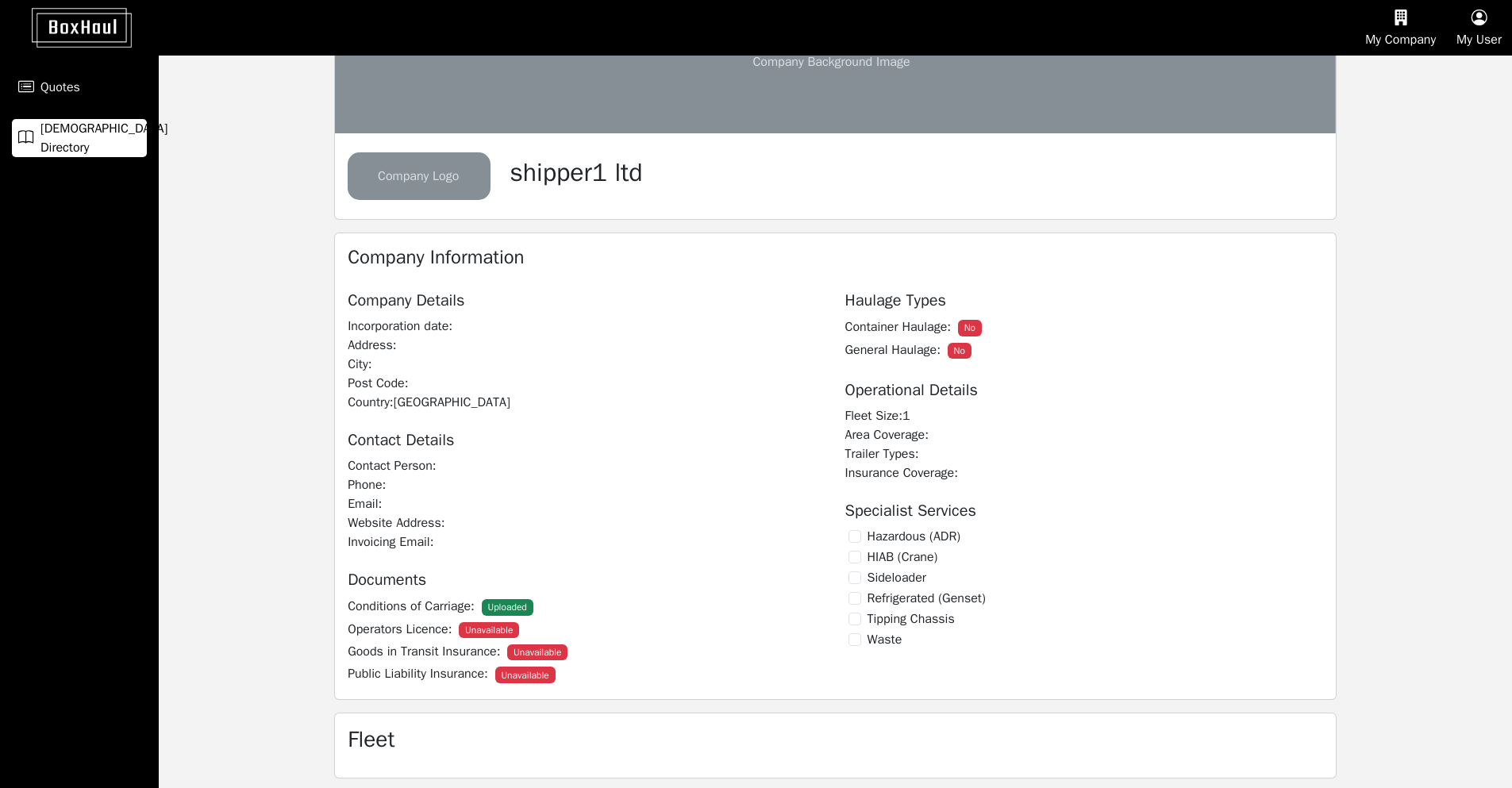 scroll, scrollTop: 160, scrollLeft: 0, axis: vertical 